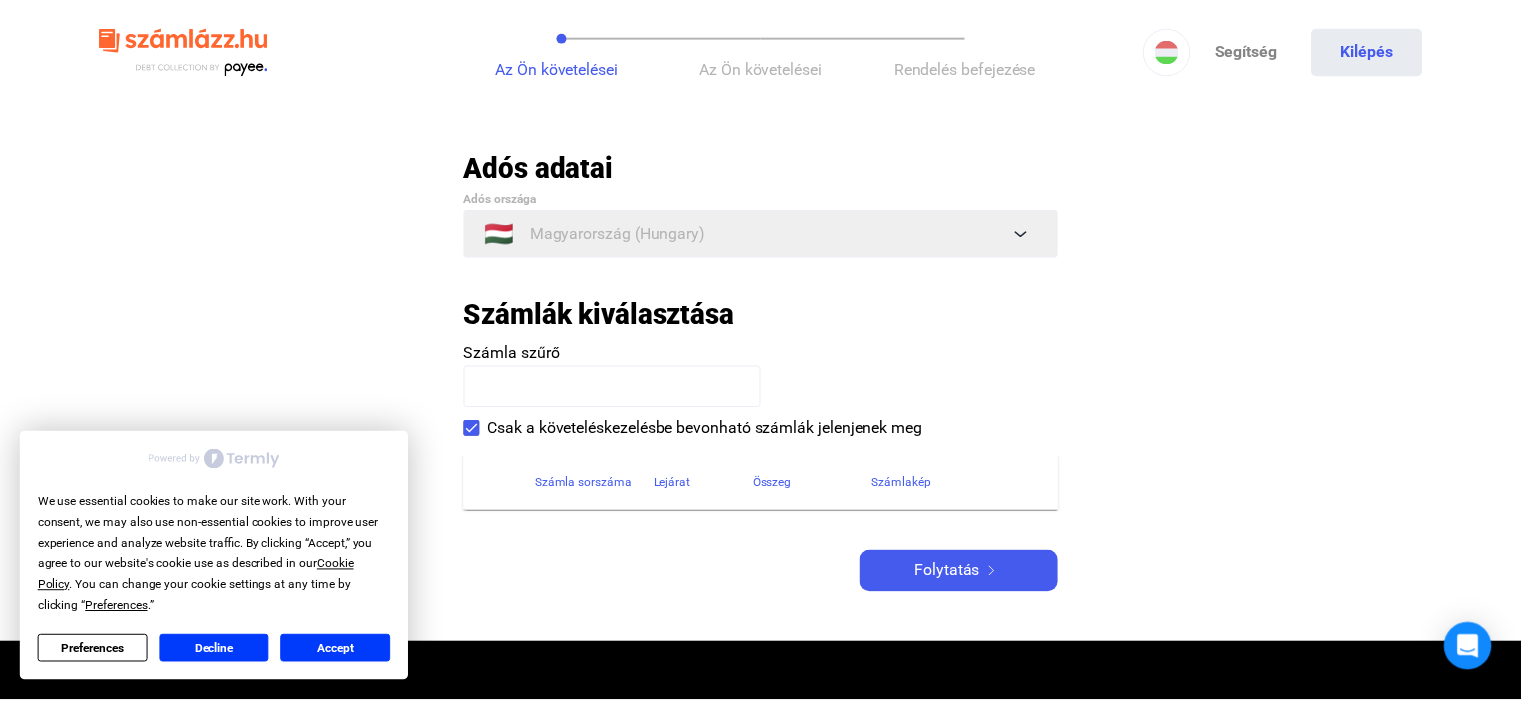 scroll, scrollTop: 0, scrollLeft: 0, axis: both 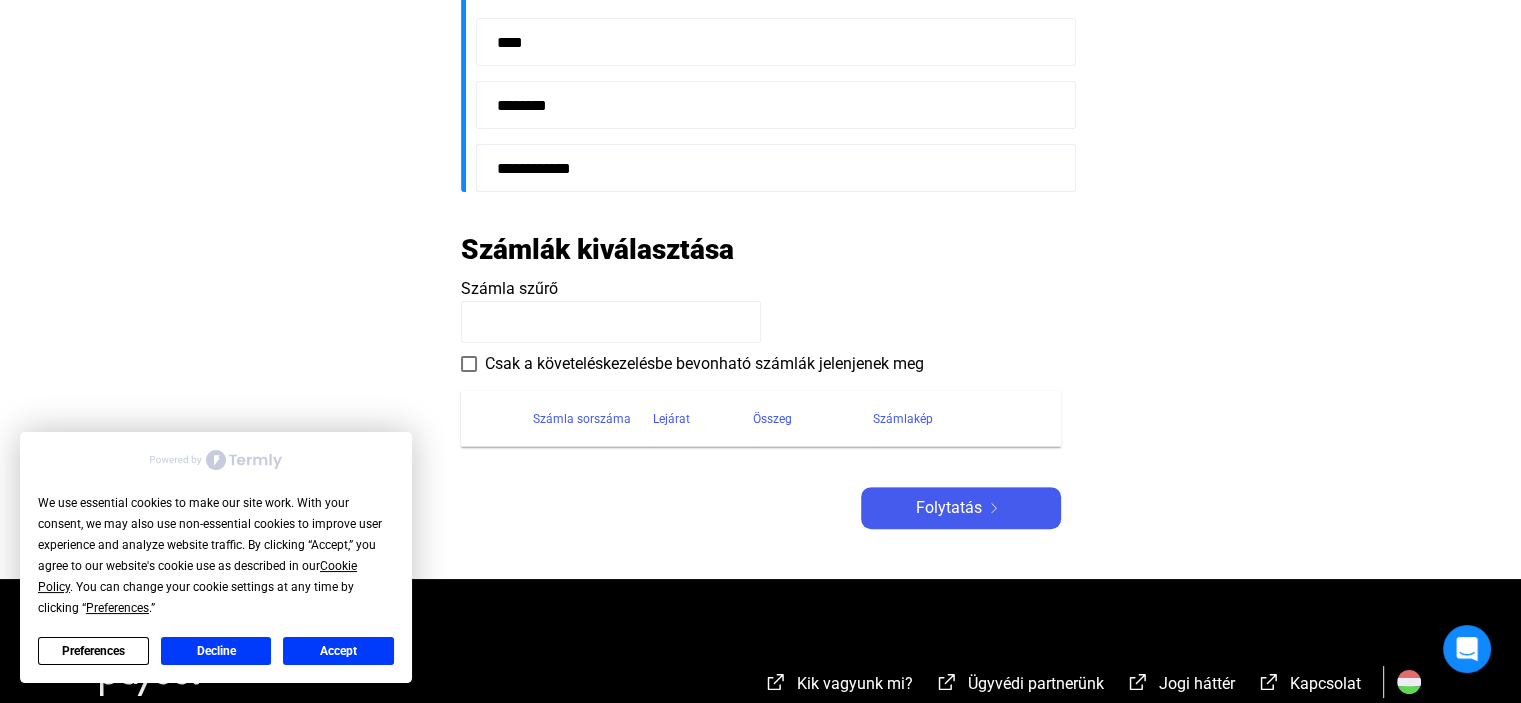 click on "Accept" at bounding box center [338, 651] 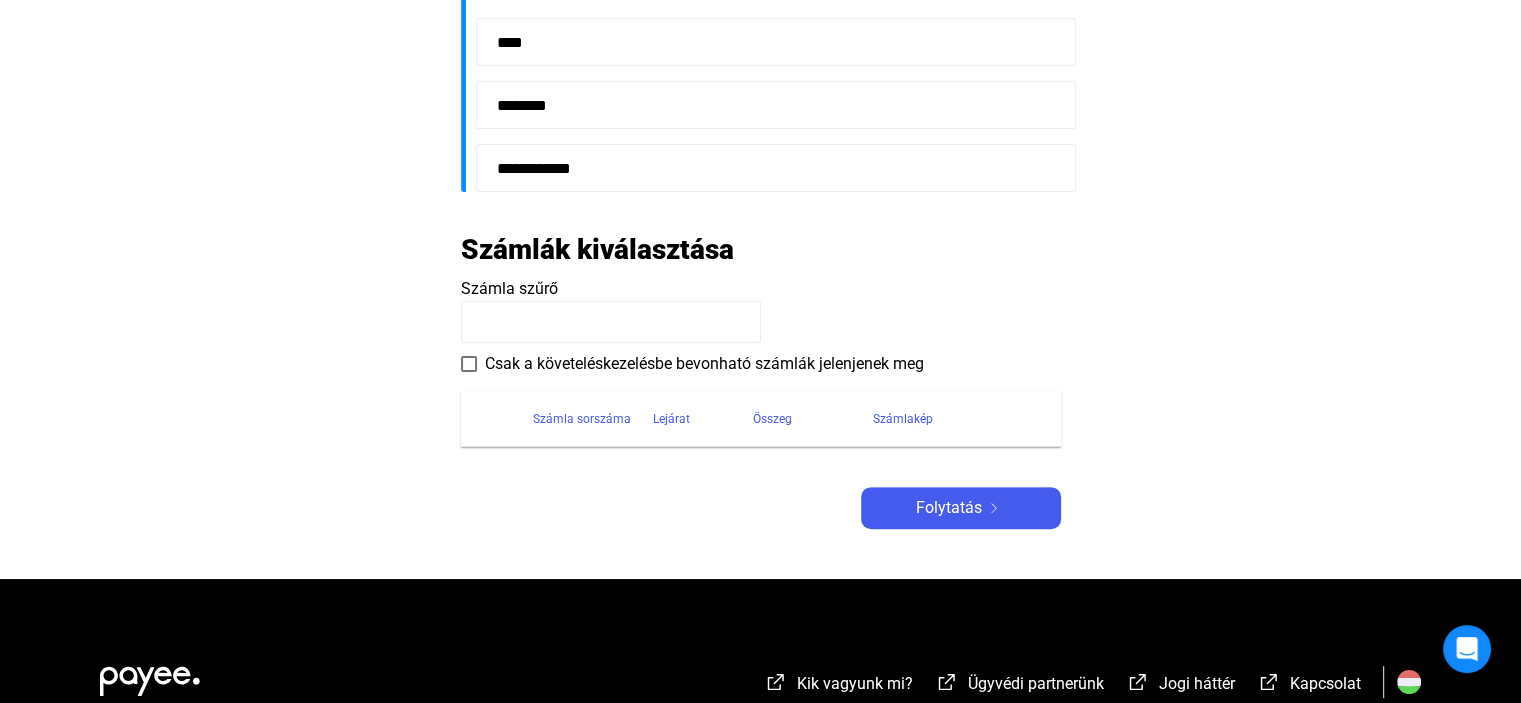 click at bounding box center [469, 364] 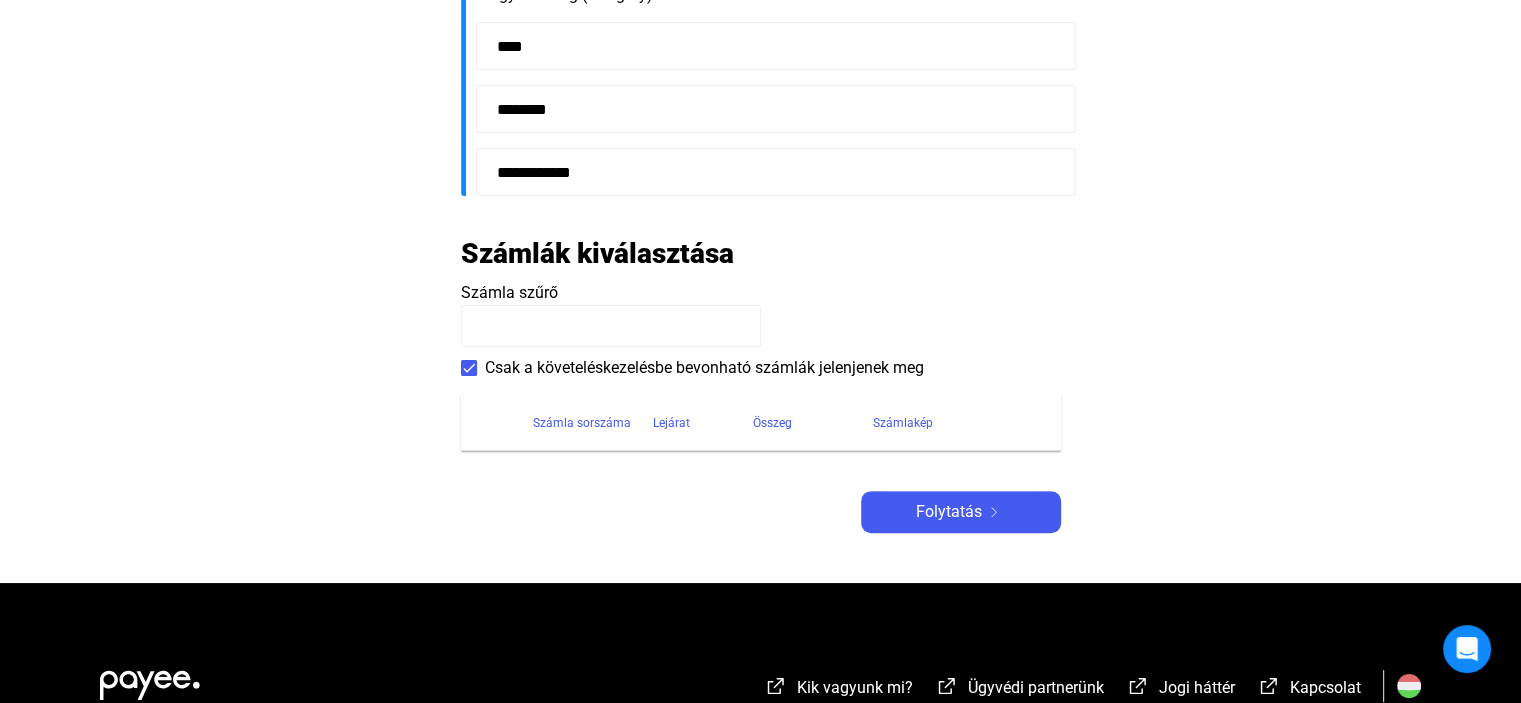 scroll, scrollTop: 700, scrollLeft: 0, axis: vertical 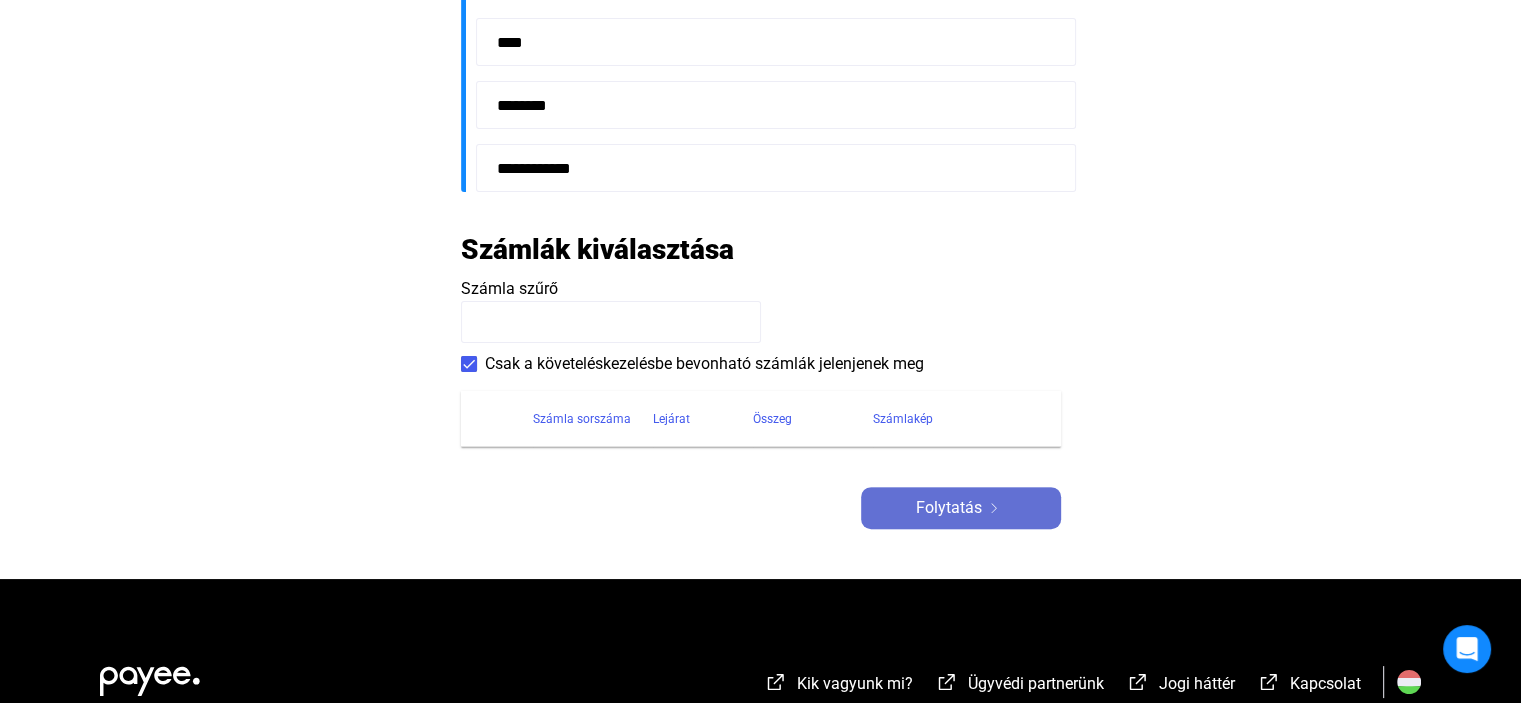 click on "Folytatás" 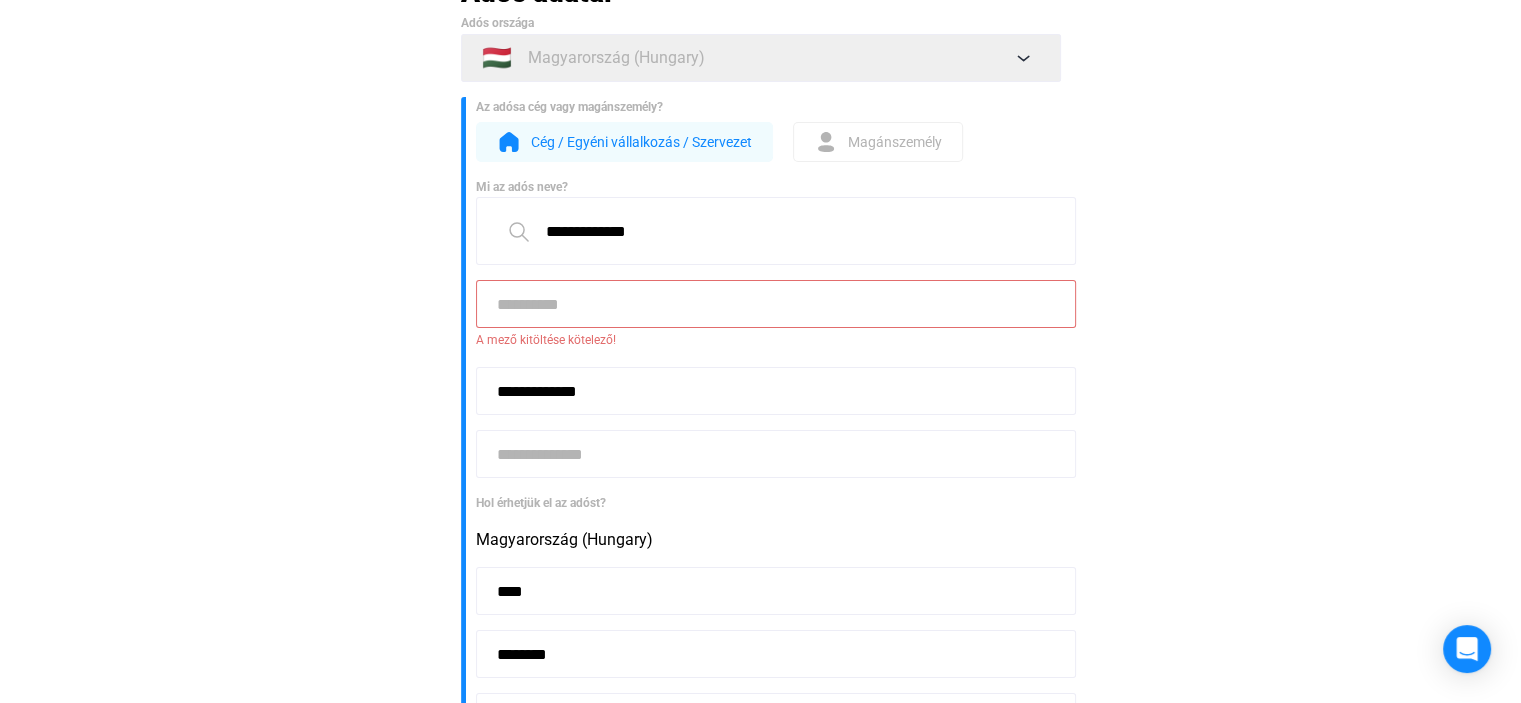scroll, scrollTop: 124, scrollLeft: 0, axis: vertical 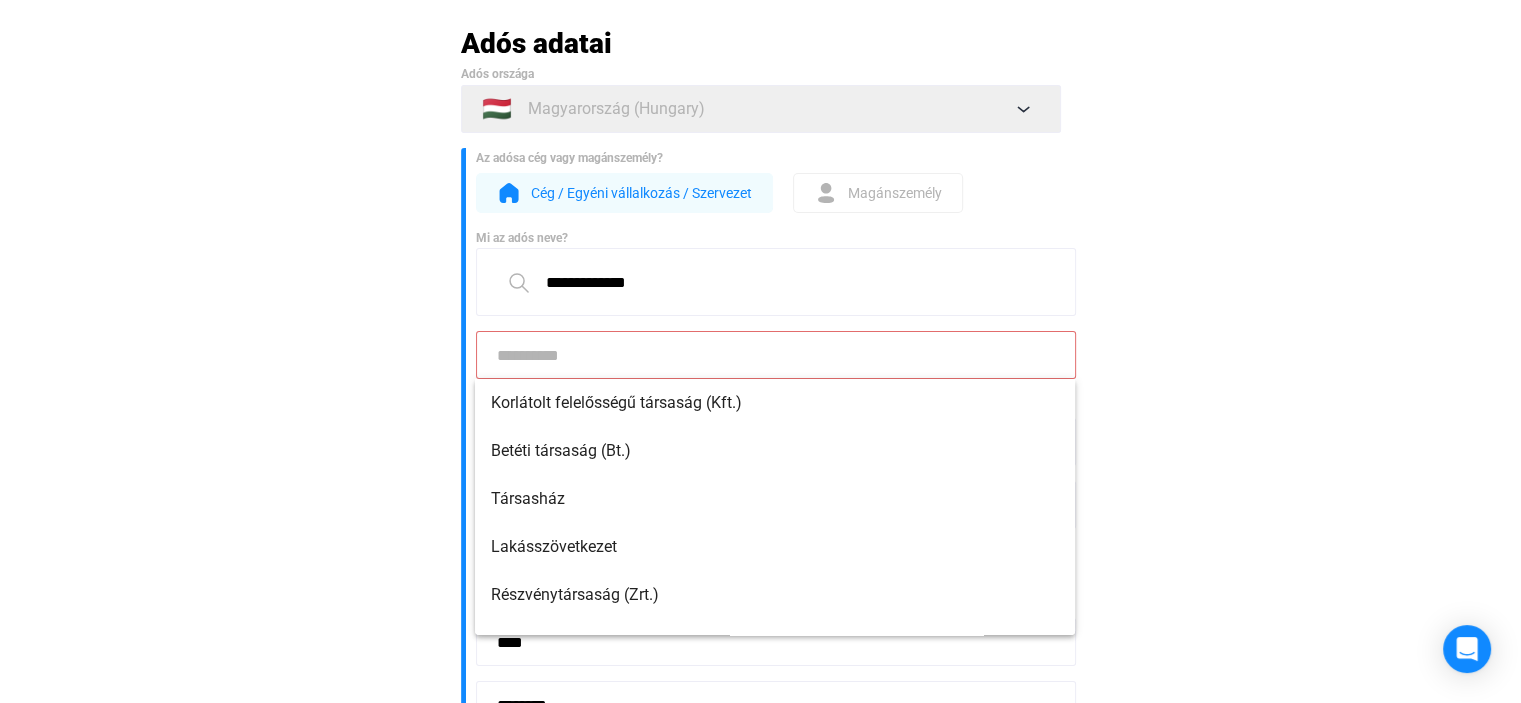click 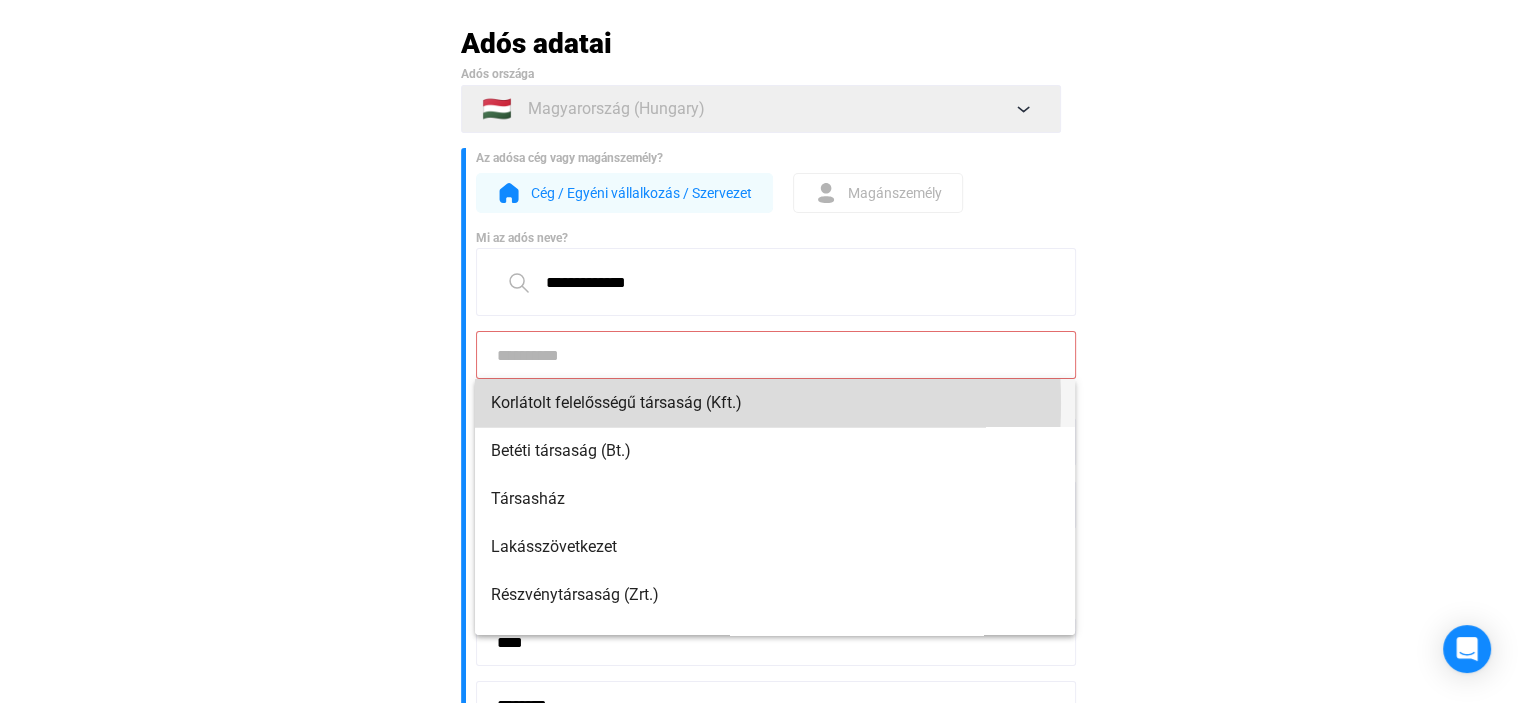 click on "Korlátolt felelősségű társaság (Kft.)" at bounding box center [775, 403] 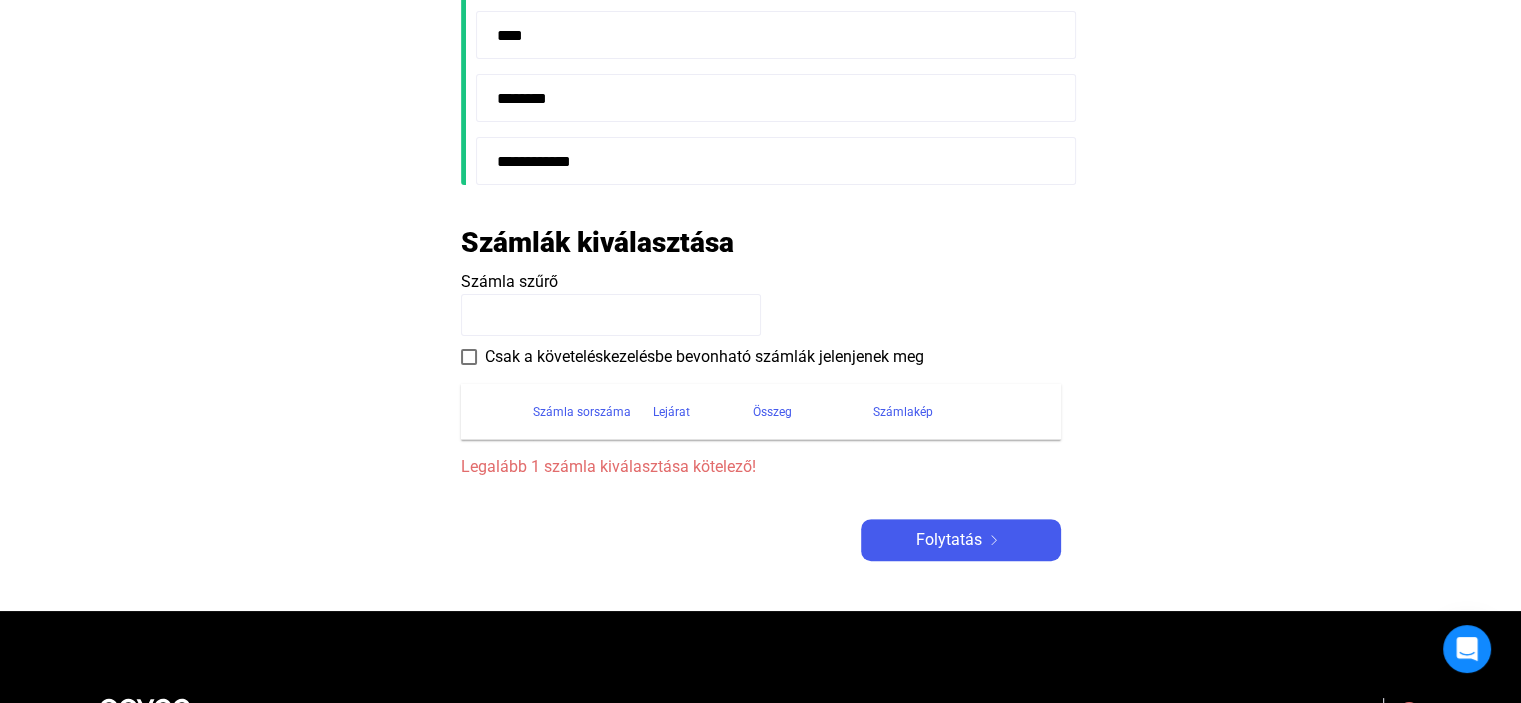 scroll, scrollTop: 724, scrollLeft: 0, axis: vertical 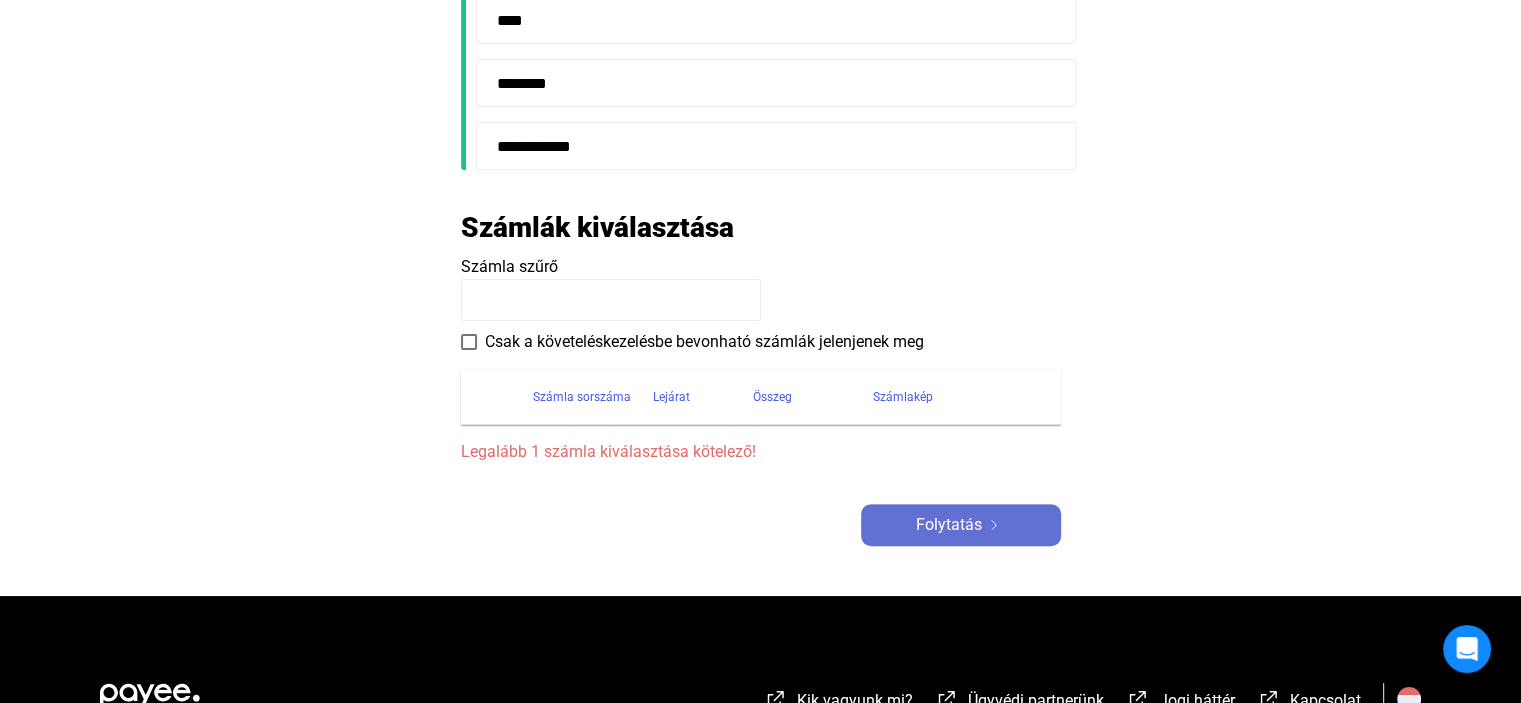 click on "Folytatás" 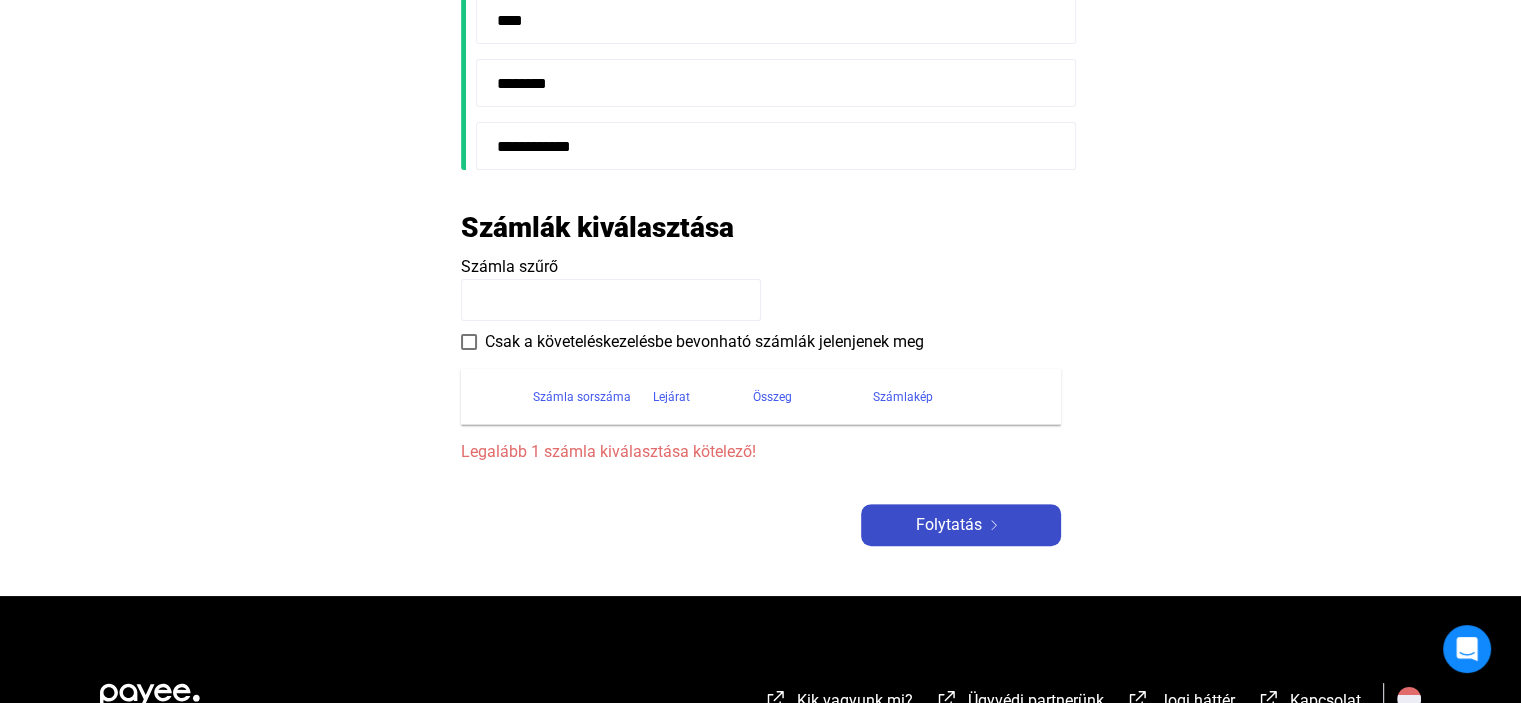 click on "Folytatás" 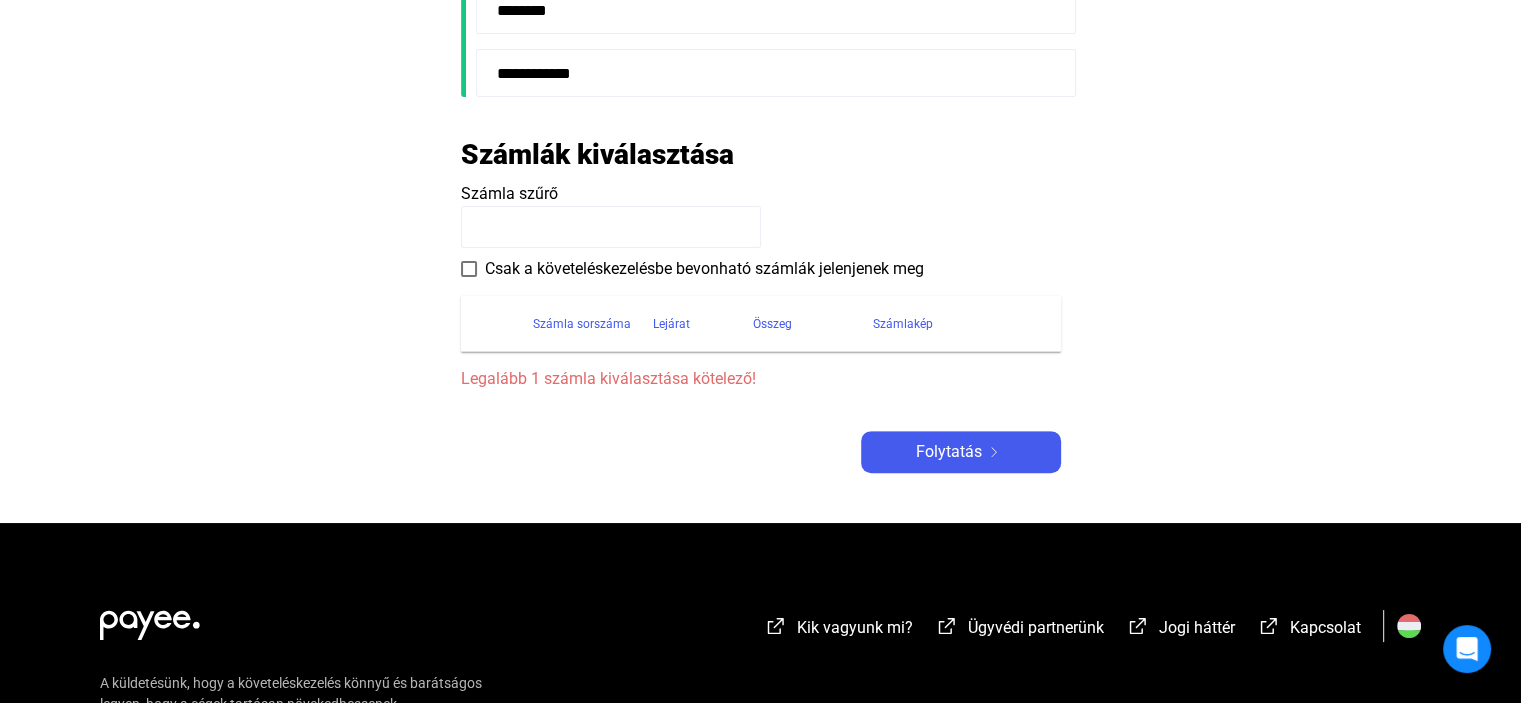 scroll, scrollTop: 800, scrollLeft: 0, axis: vertical 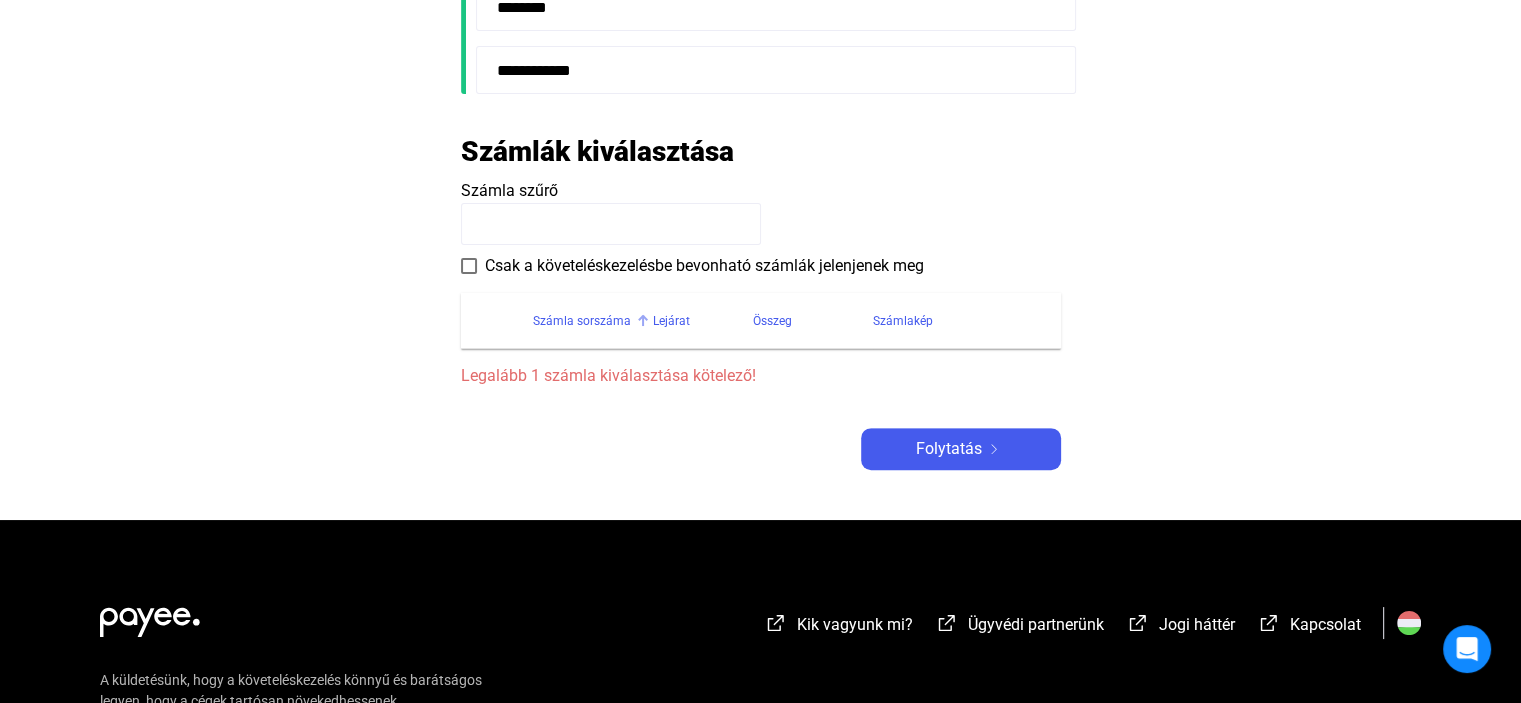 click on "Számla sorszáma" 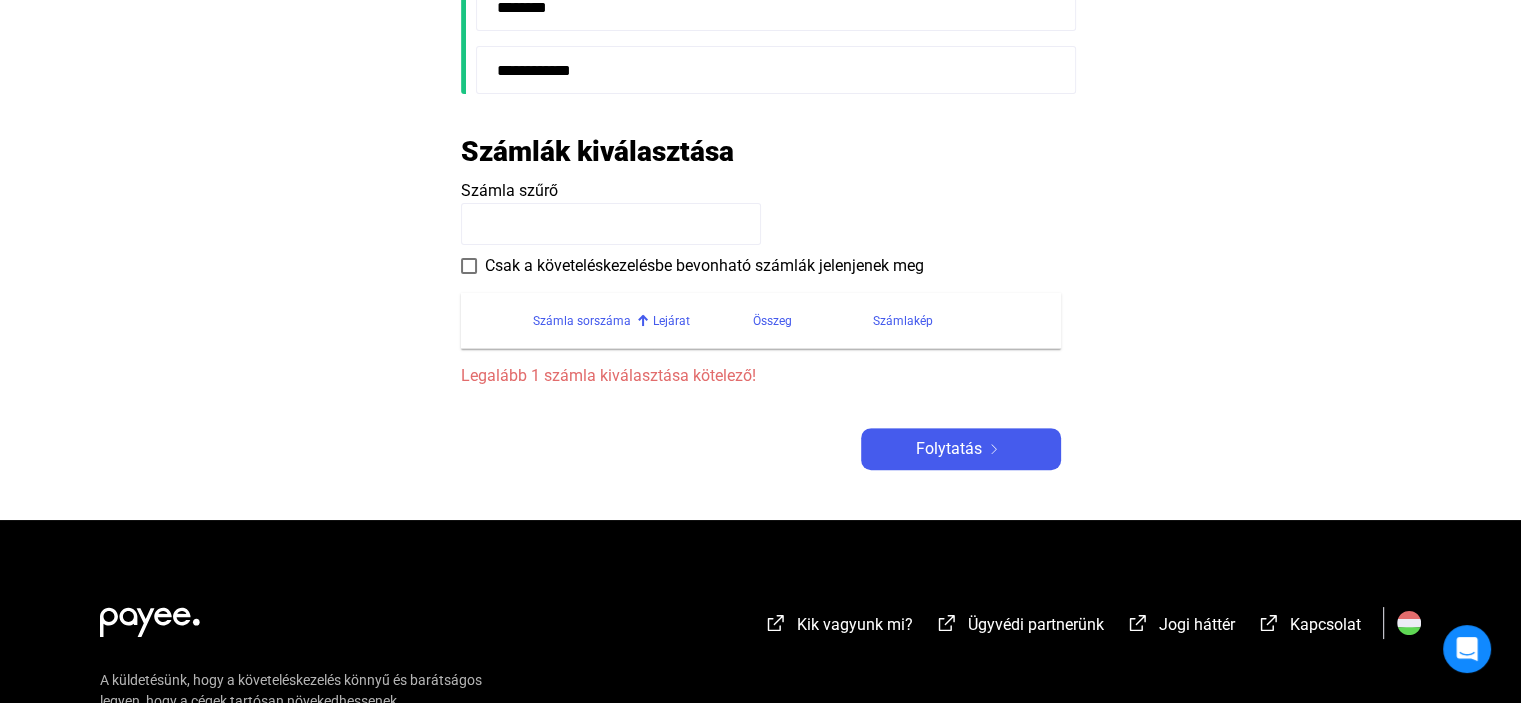 click on "Számla sorszáma" 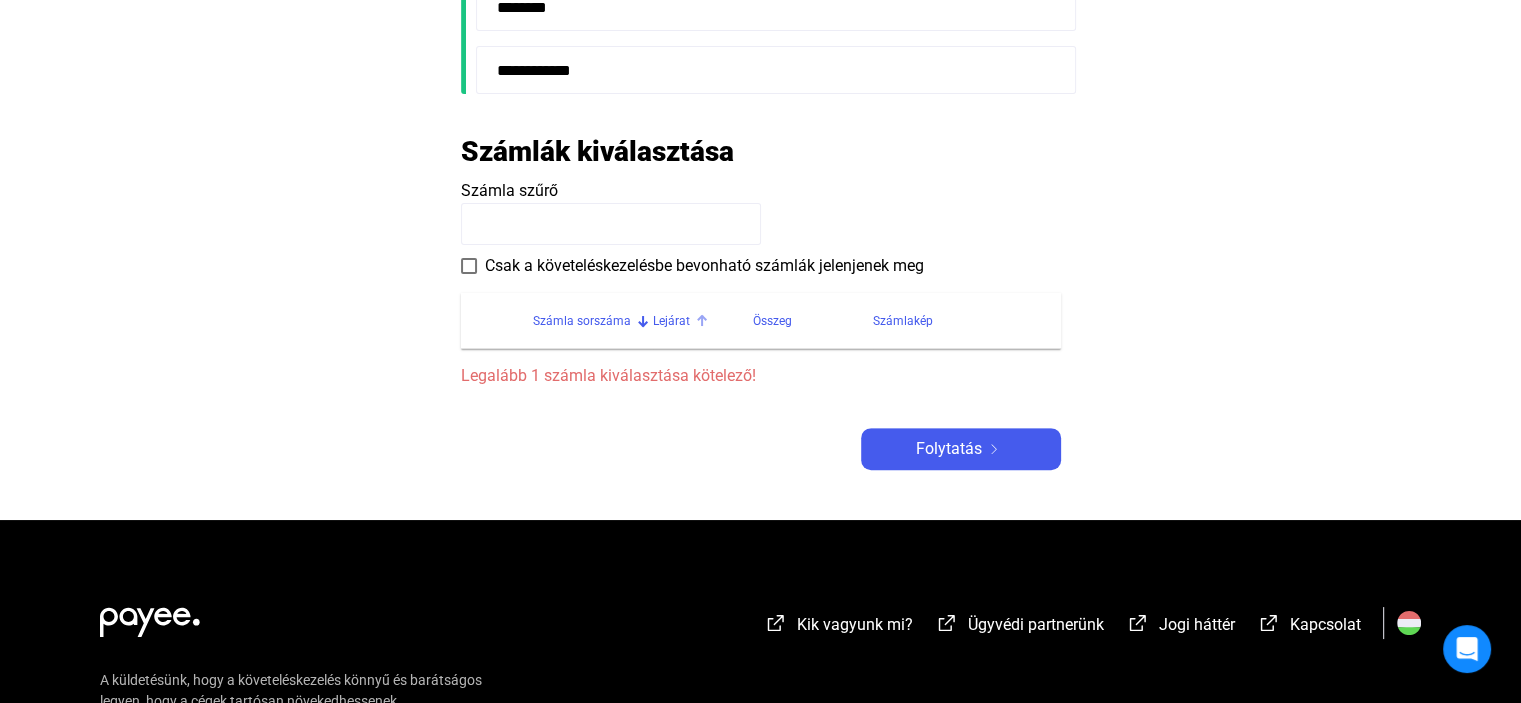 click on "Lejárat" 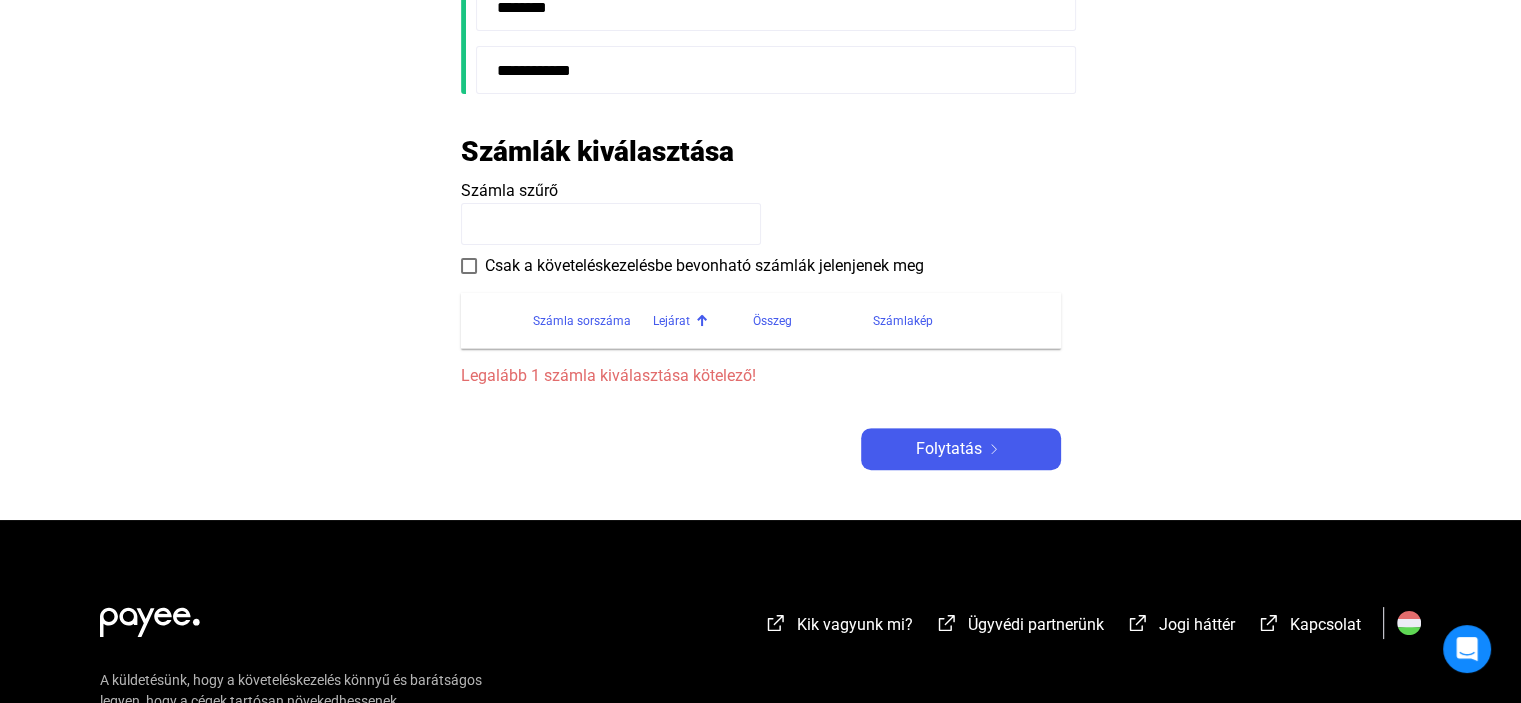 click 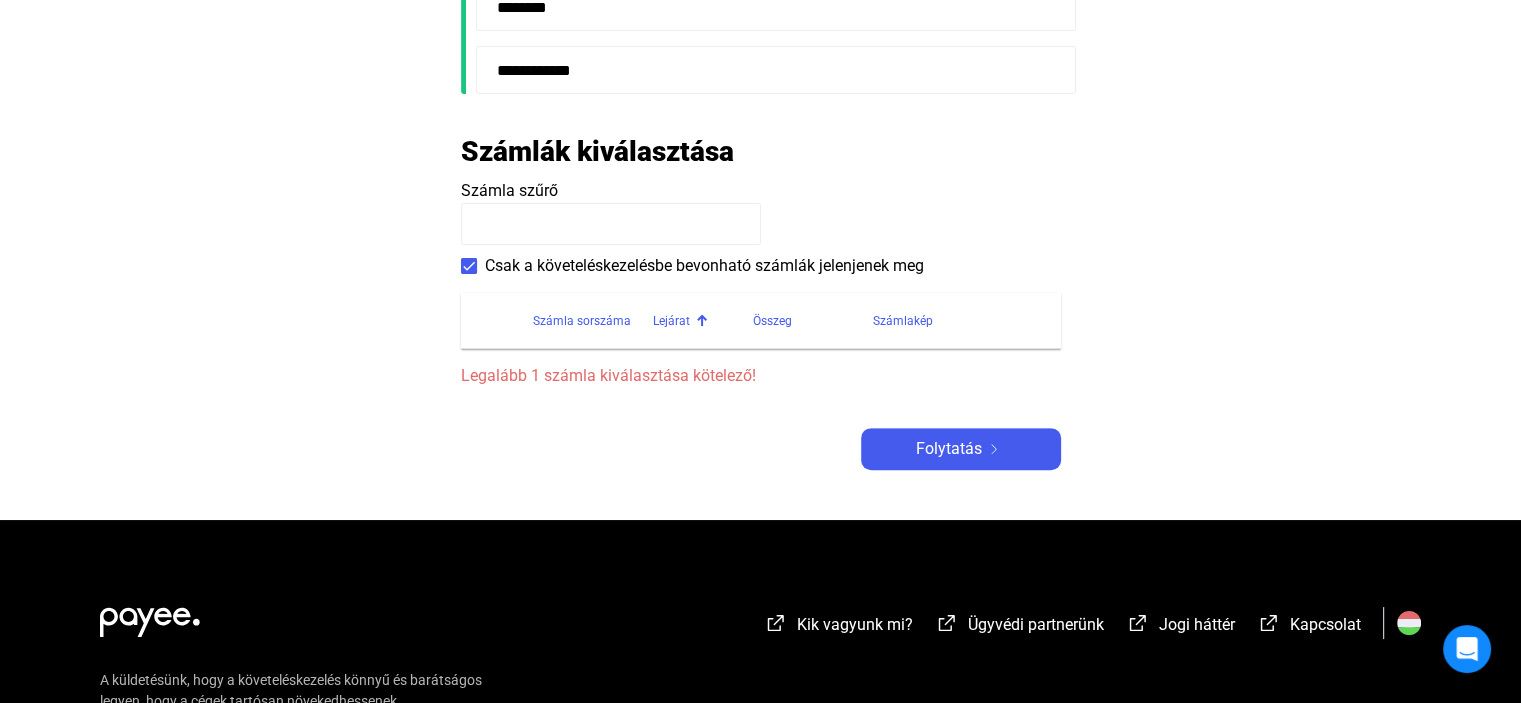 click on "Csak a követeléskezelésbe bevonható számlák jelenjenek meg" at bounding box center [692, 266] 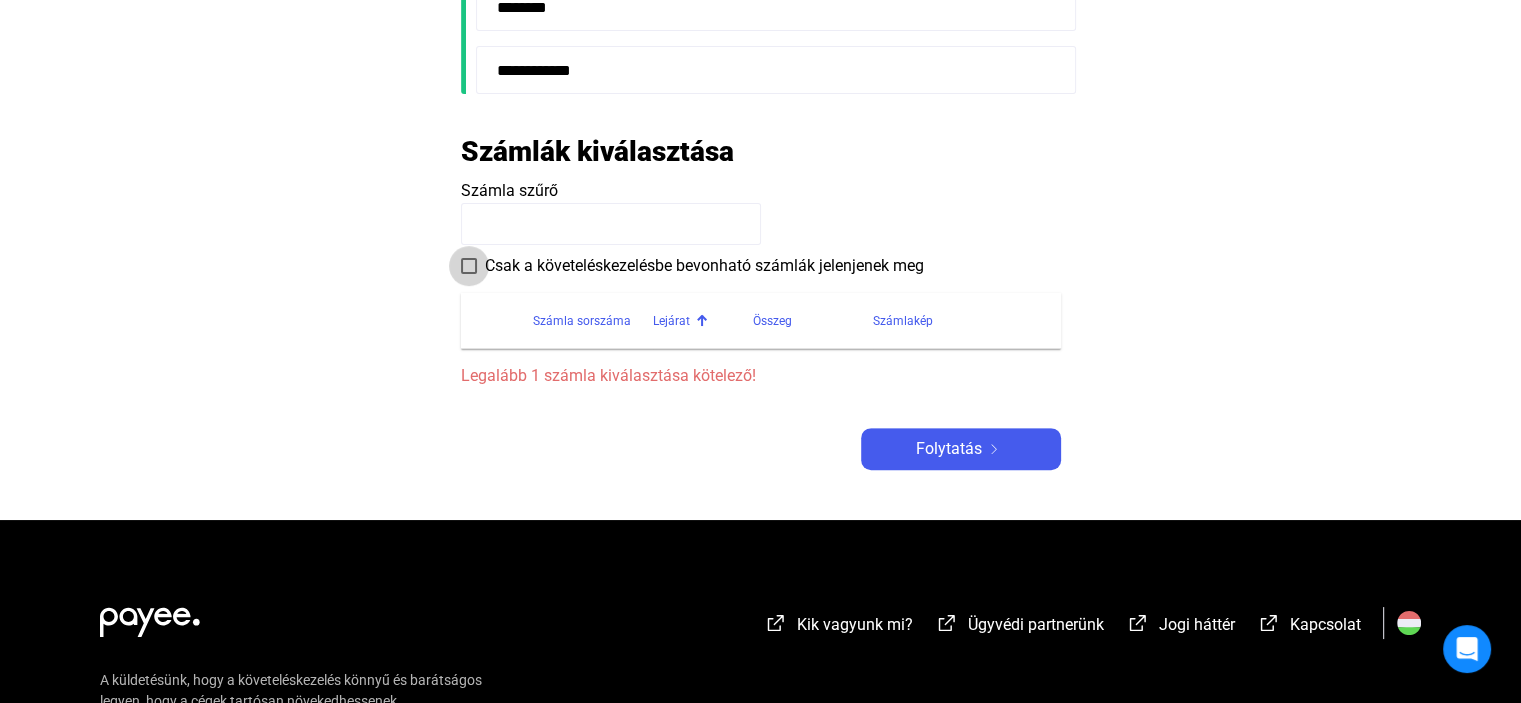 click on "Csak a követeléskezelésbe bevonható számlák jelenjenek meg" at bounding box center [692, 266] 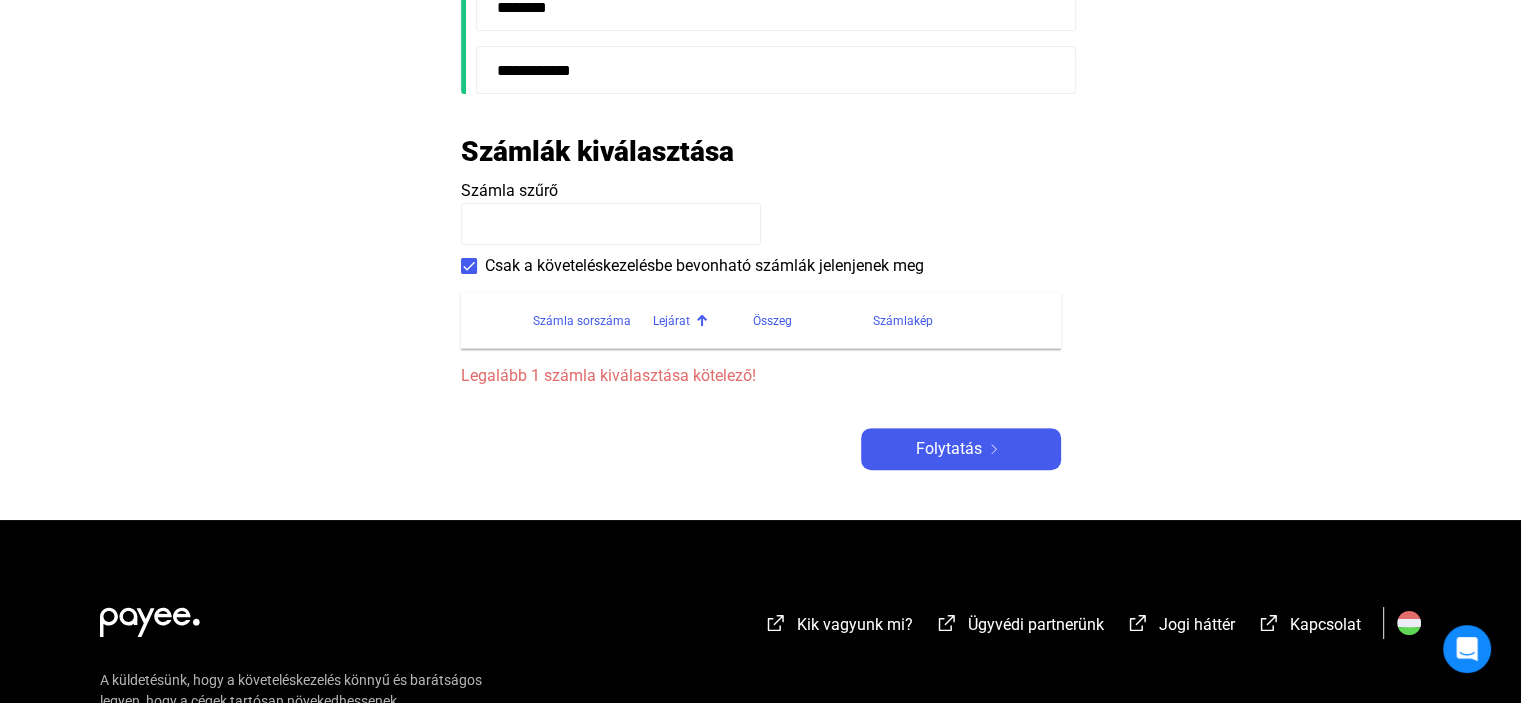 click 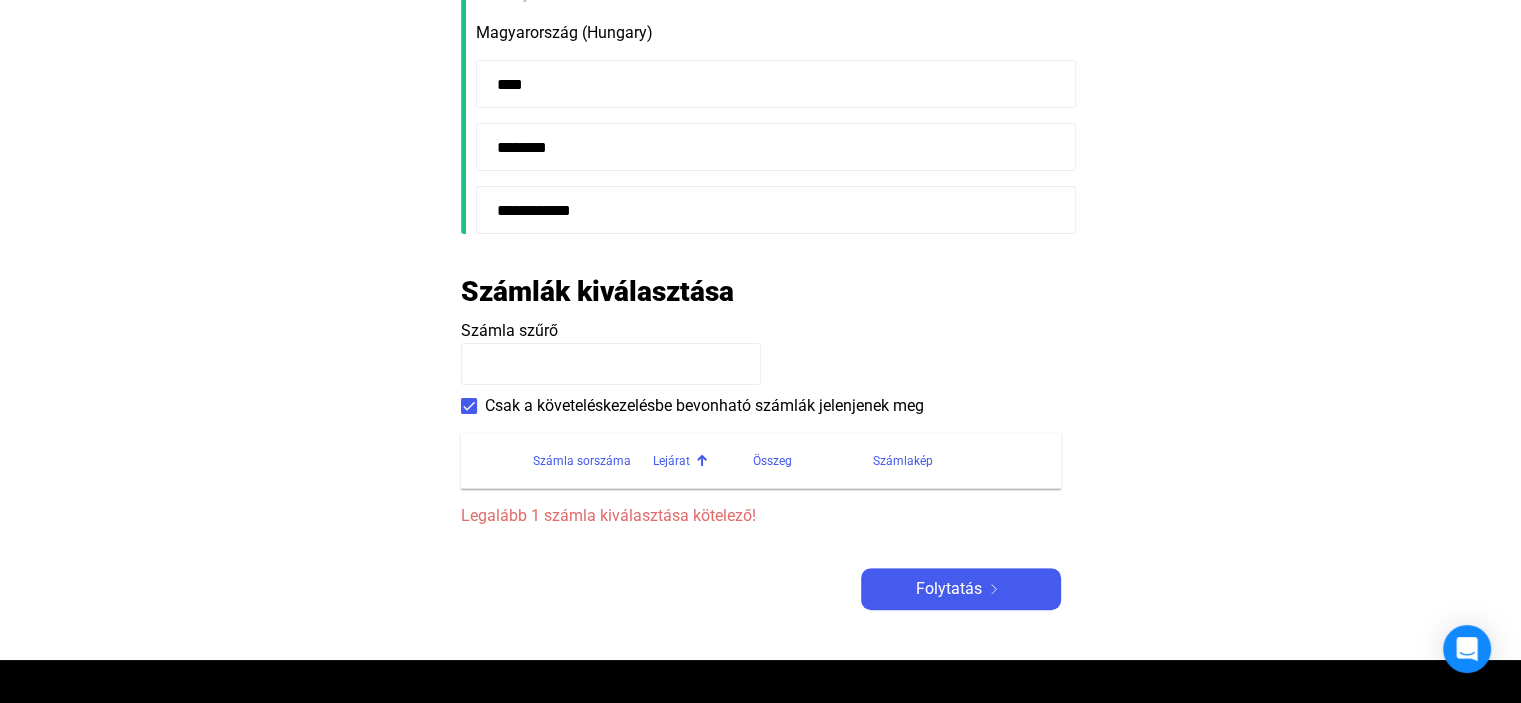 scroll, scrollTop: 700, scrollLeft: 0, axis: vertical 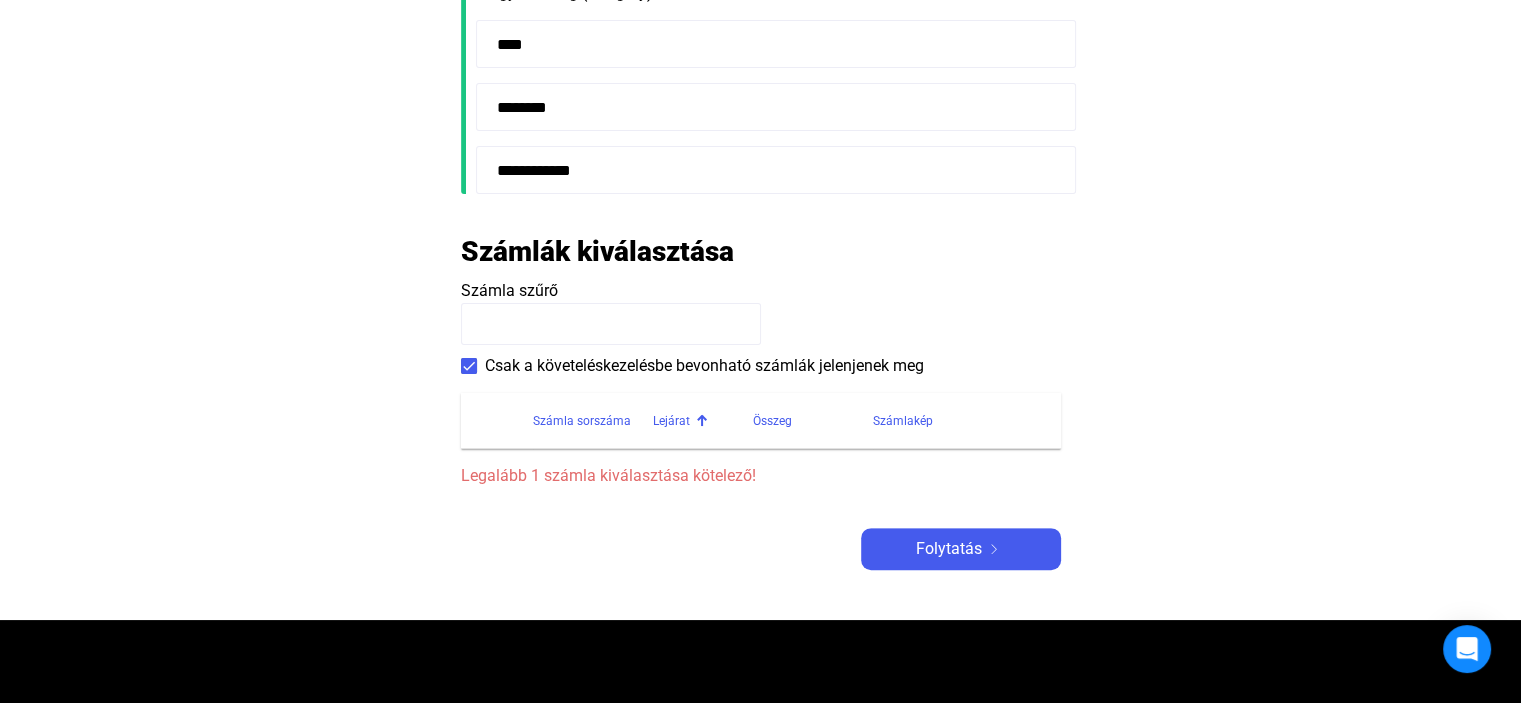 click 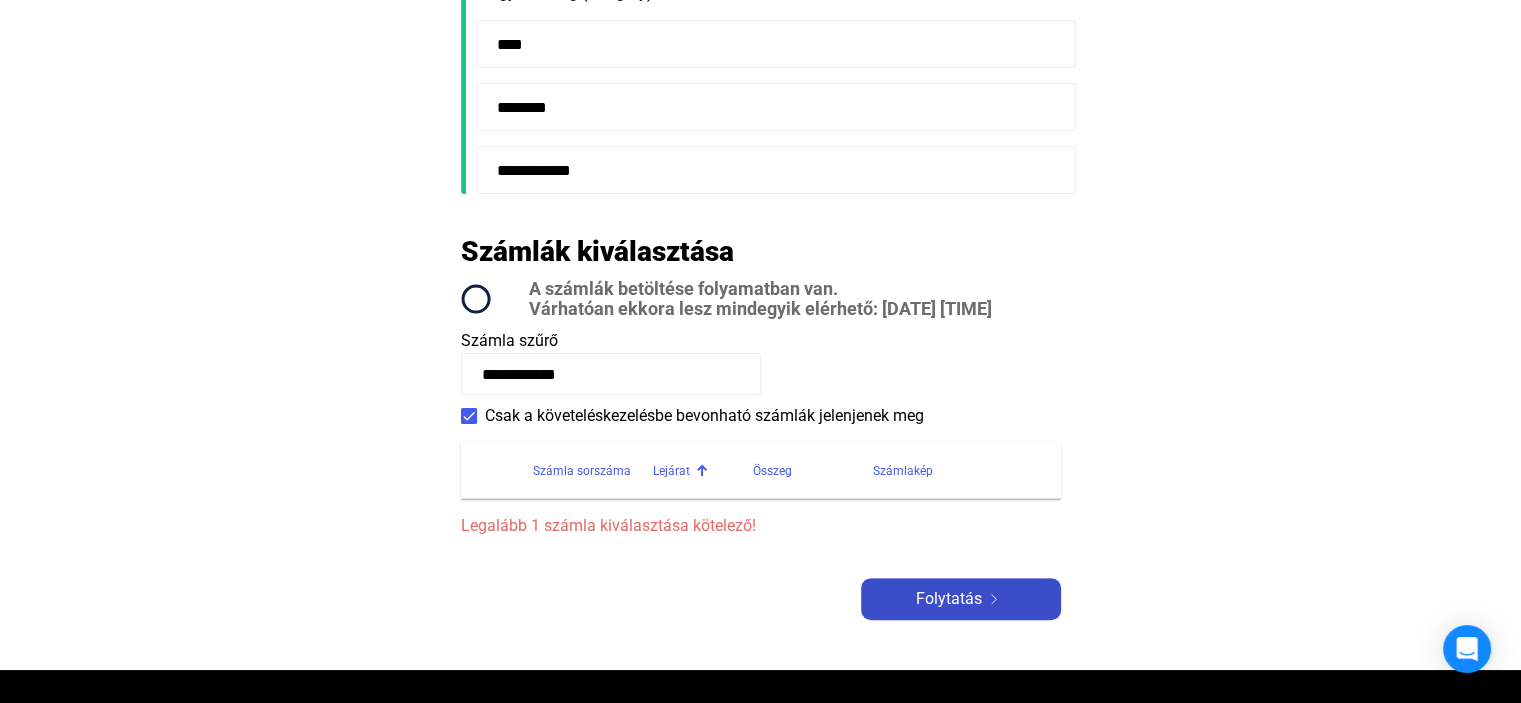 type on "**********" 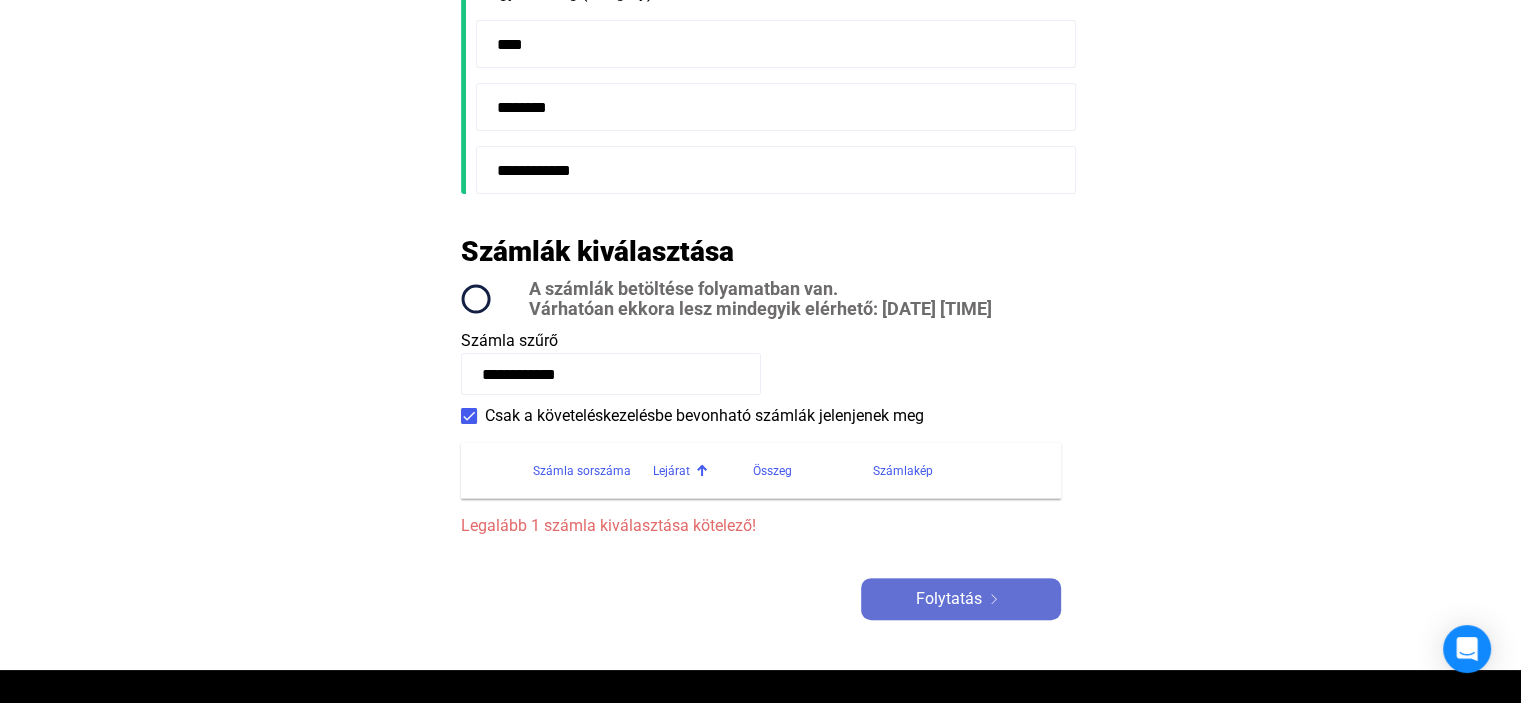 click on "Folytatás" 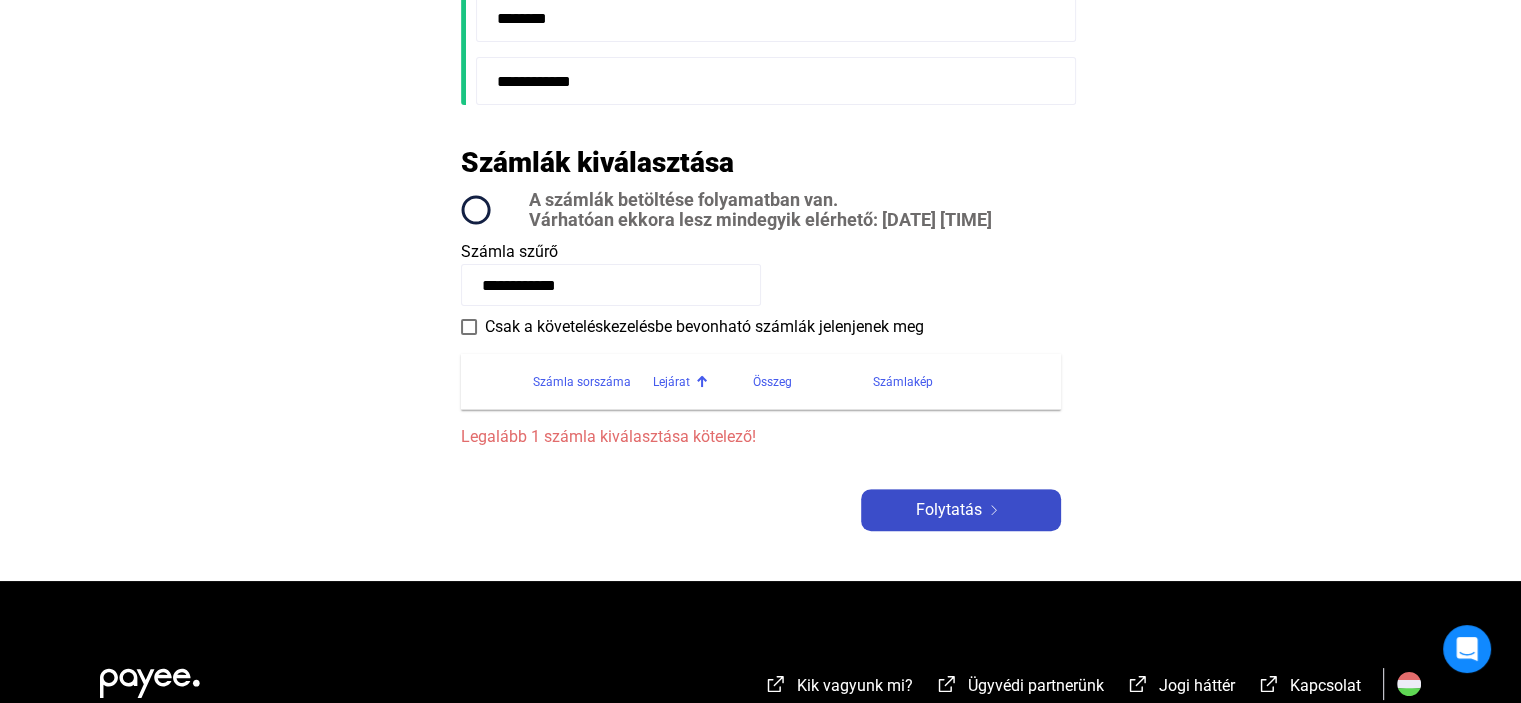scroll, scrollTop: 762, scrollLeft: 0, axis: vertical 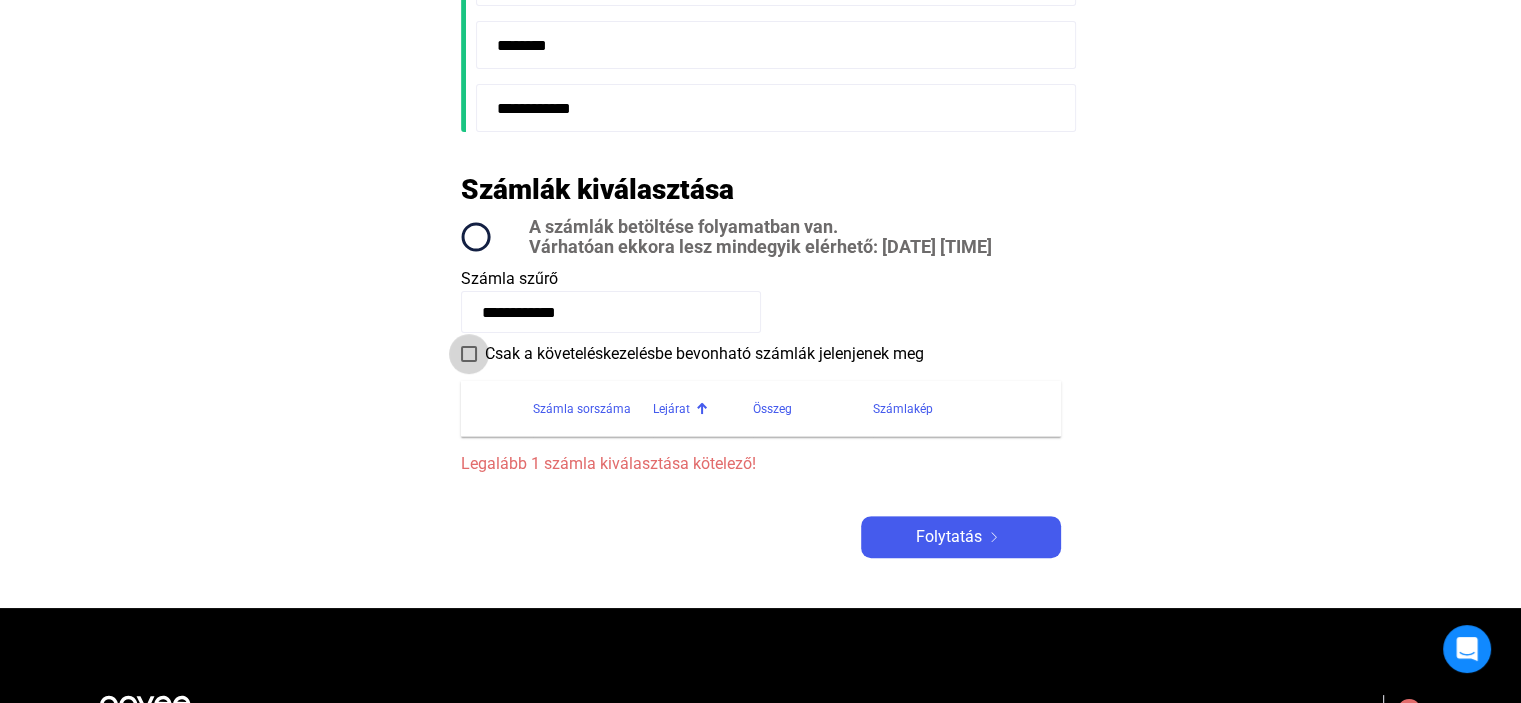 click at bounding box center [469, 354] 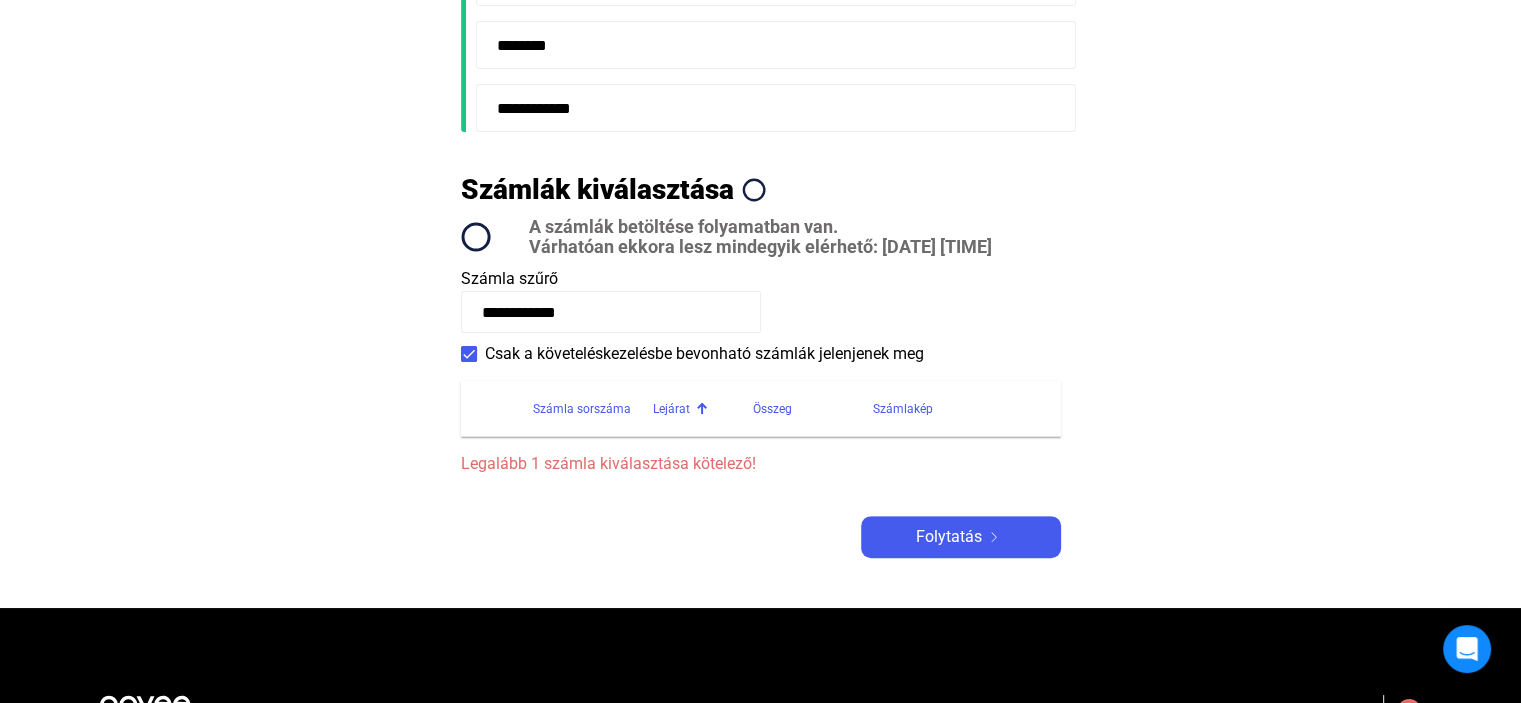 click at bounding box center (469, 354) 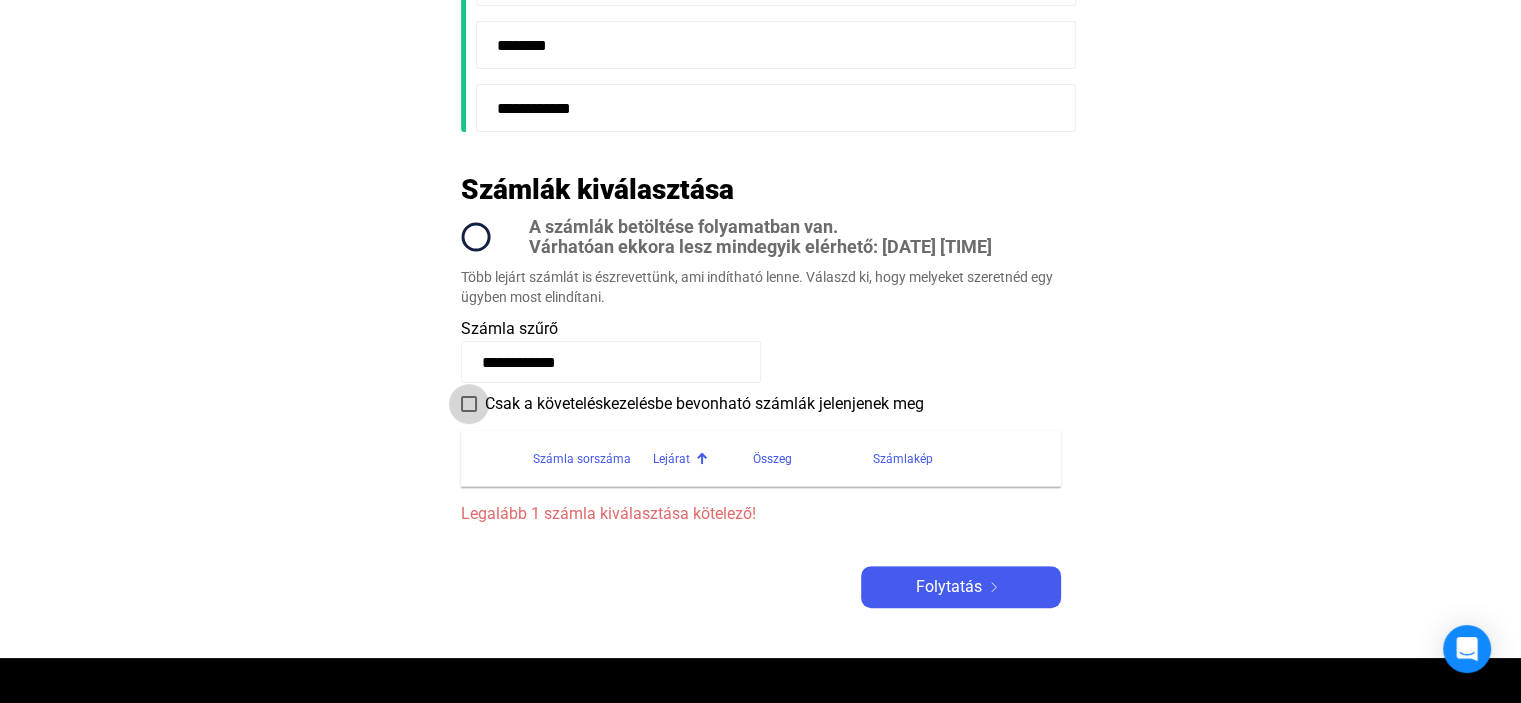 click at bounding box center (469, 404) 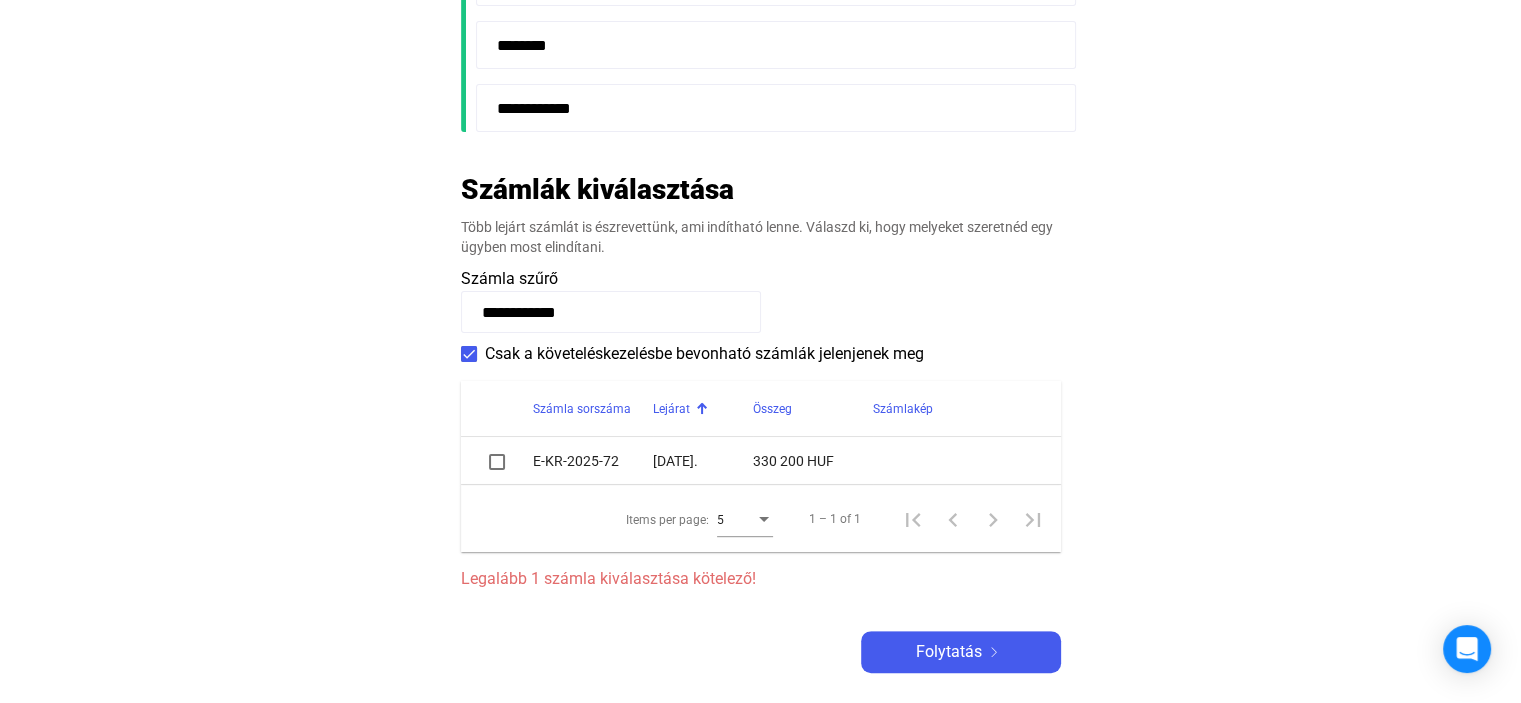 click at bounding box center [497, 462] 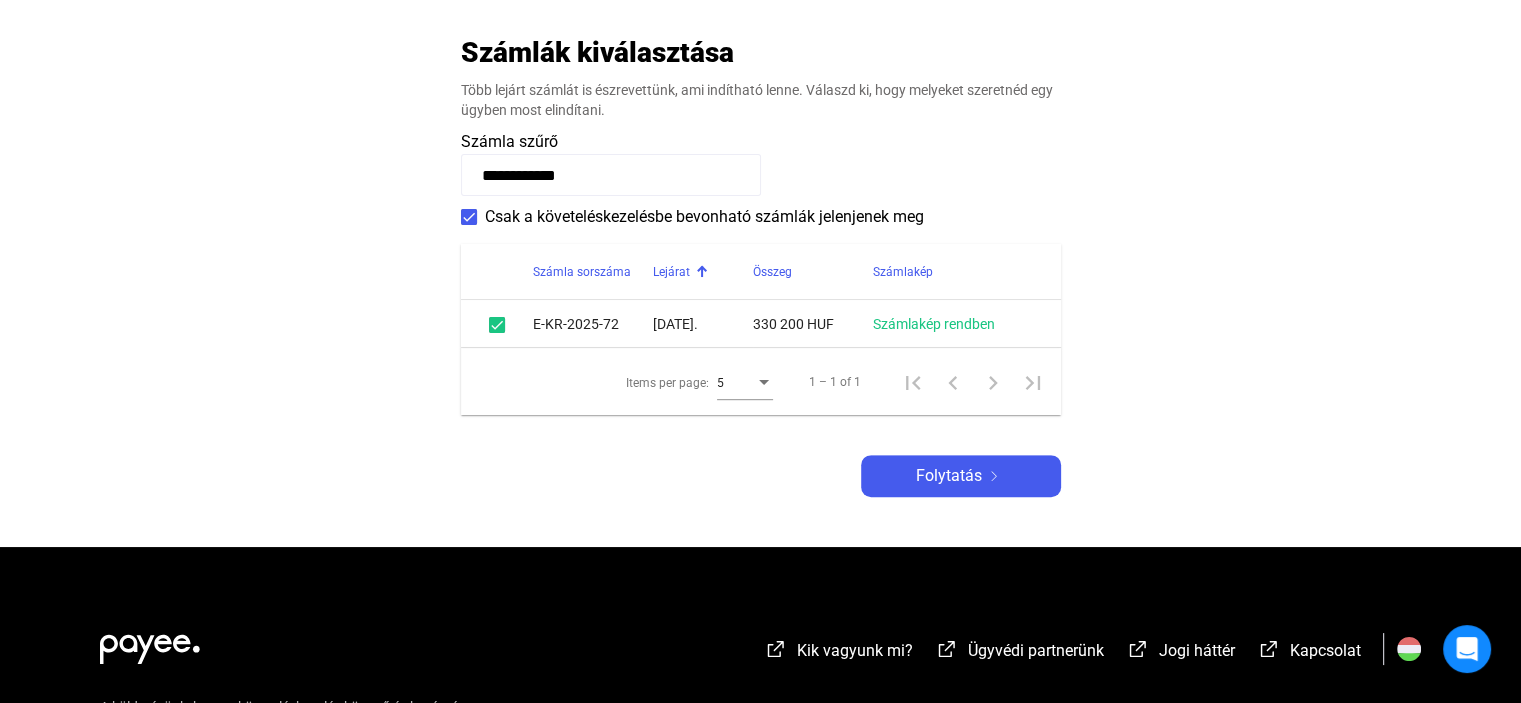 scroll, scrollTop: 862, scrollLeft: 0, axis: vertical 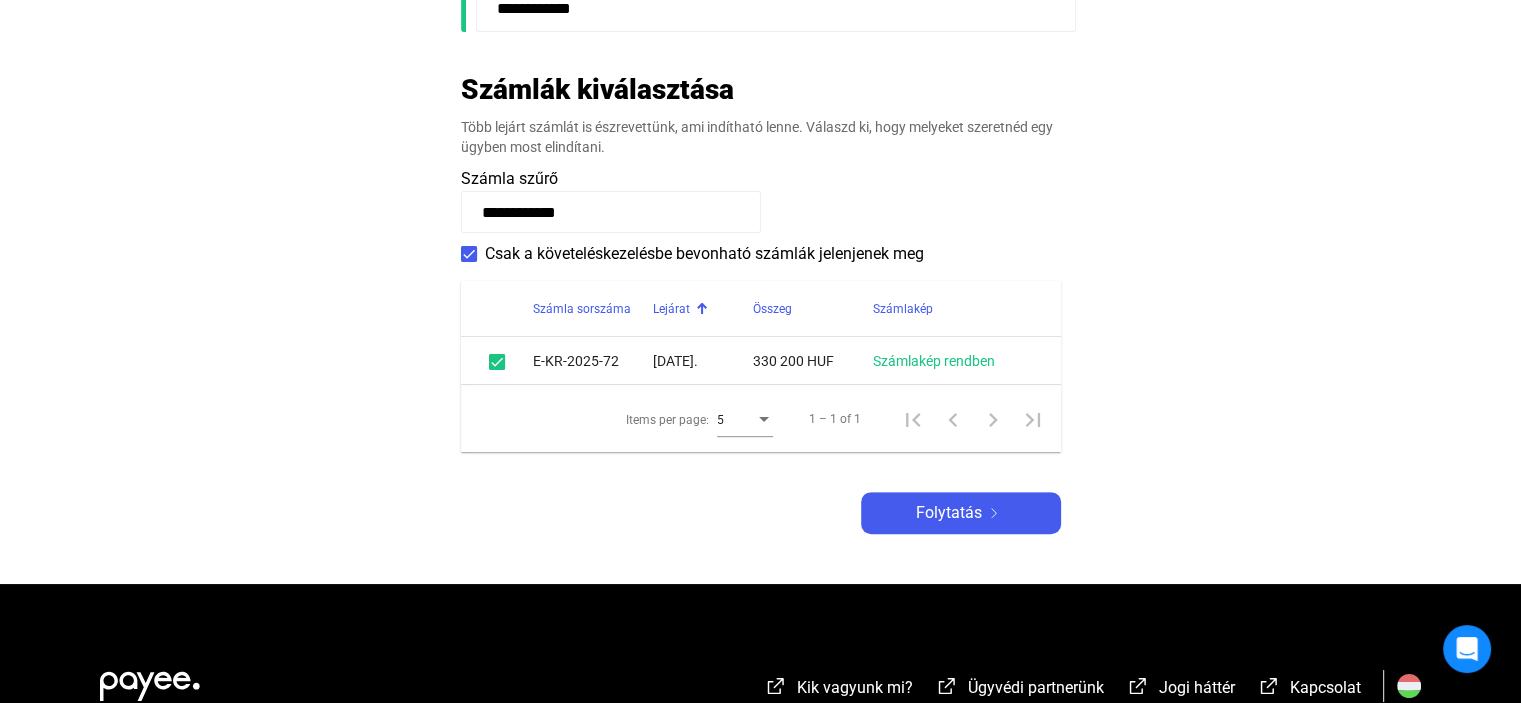 click at bounding box center (469, 254) 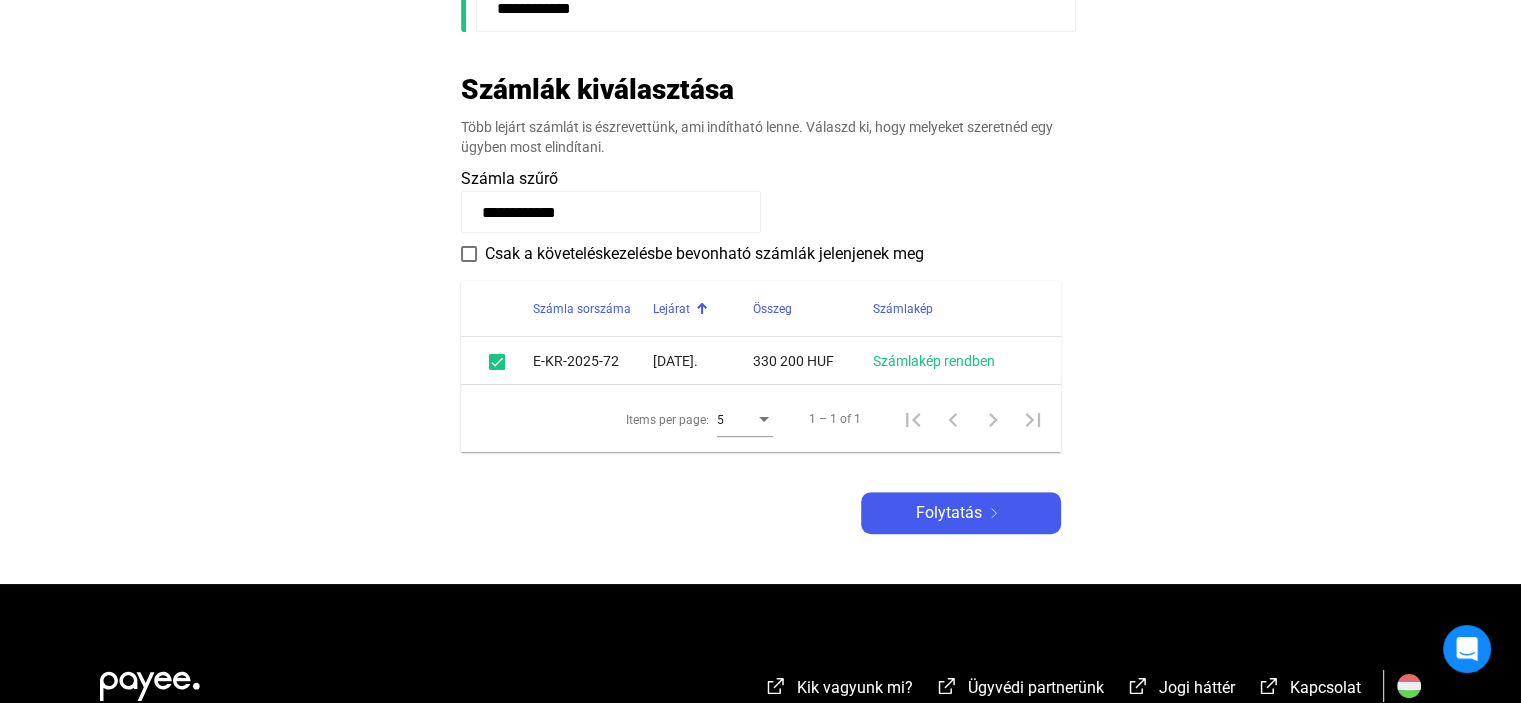 click at bounding box center [469, 254] 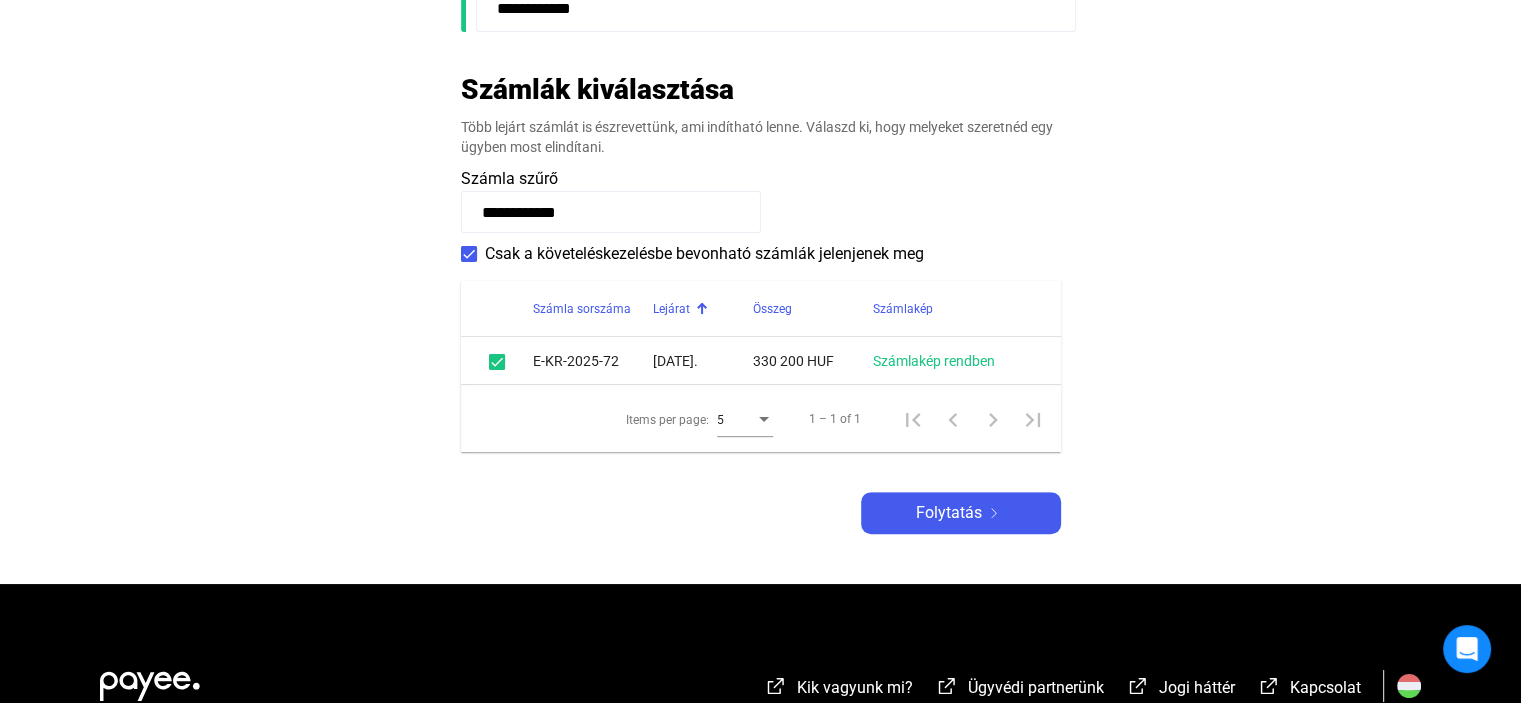 click on "**********" 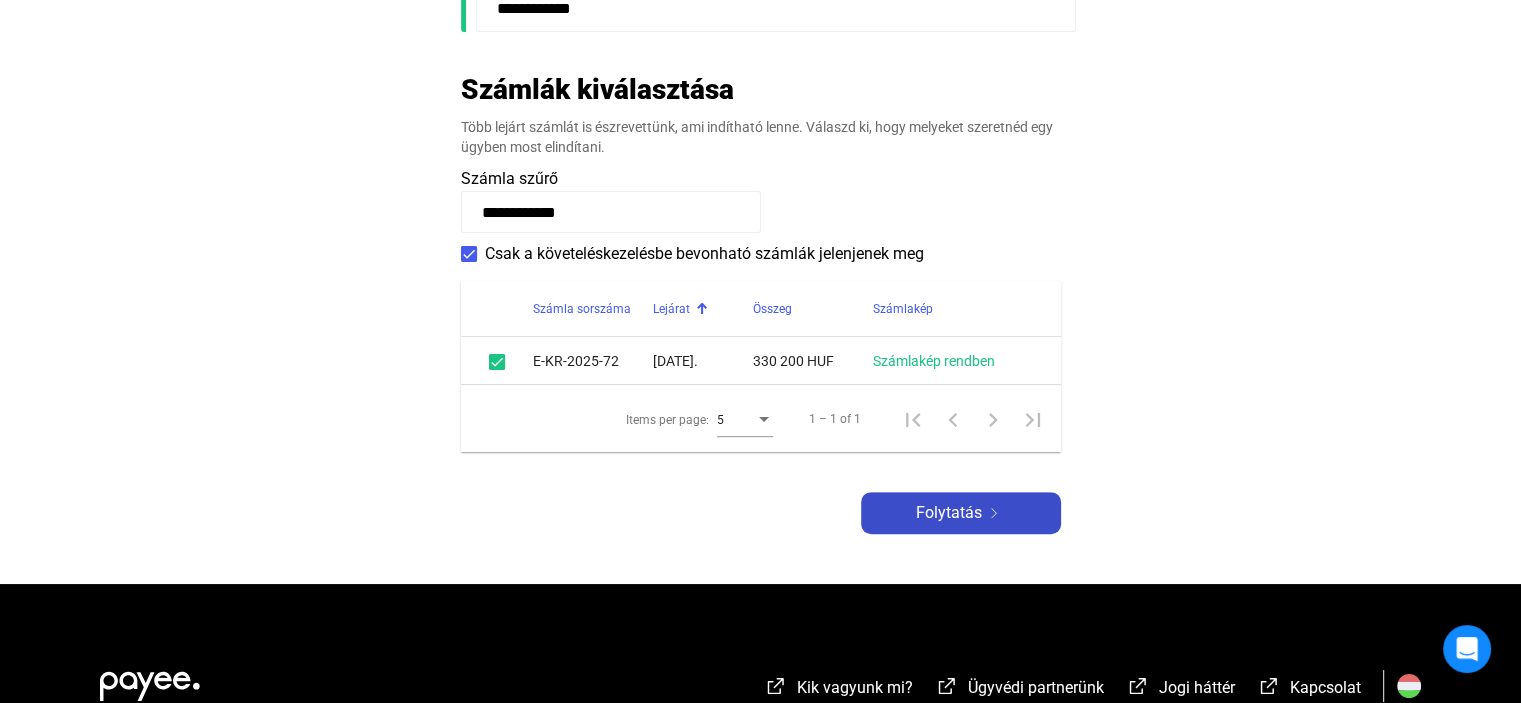 click on "Folytatás" 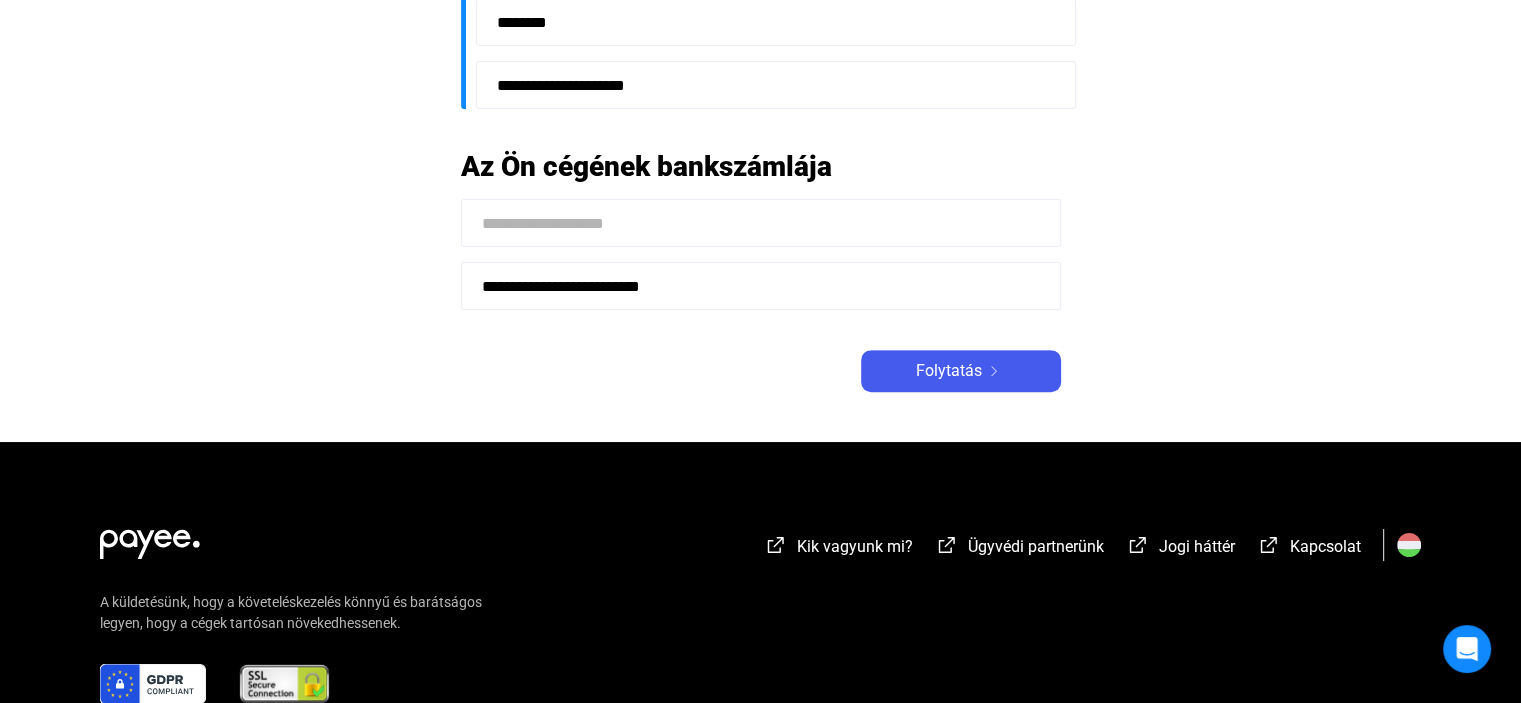 scroll, scrollTop: 800, scrollLeft: 0, axis: vertical 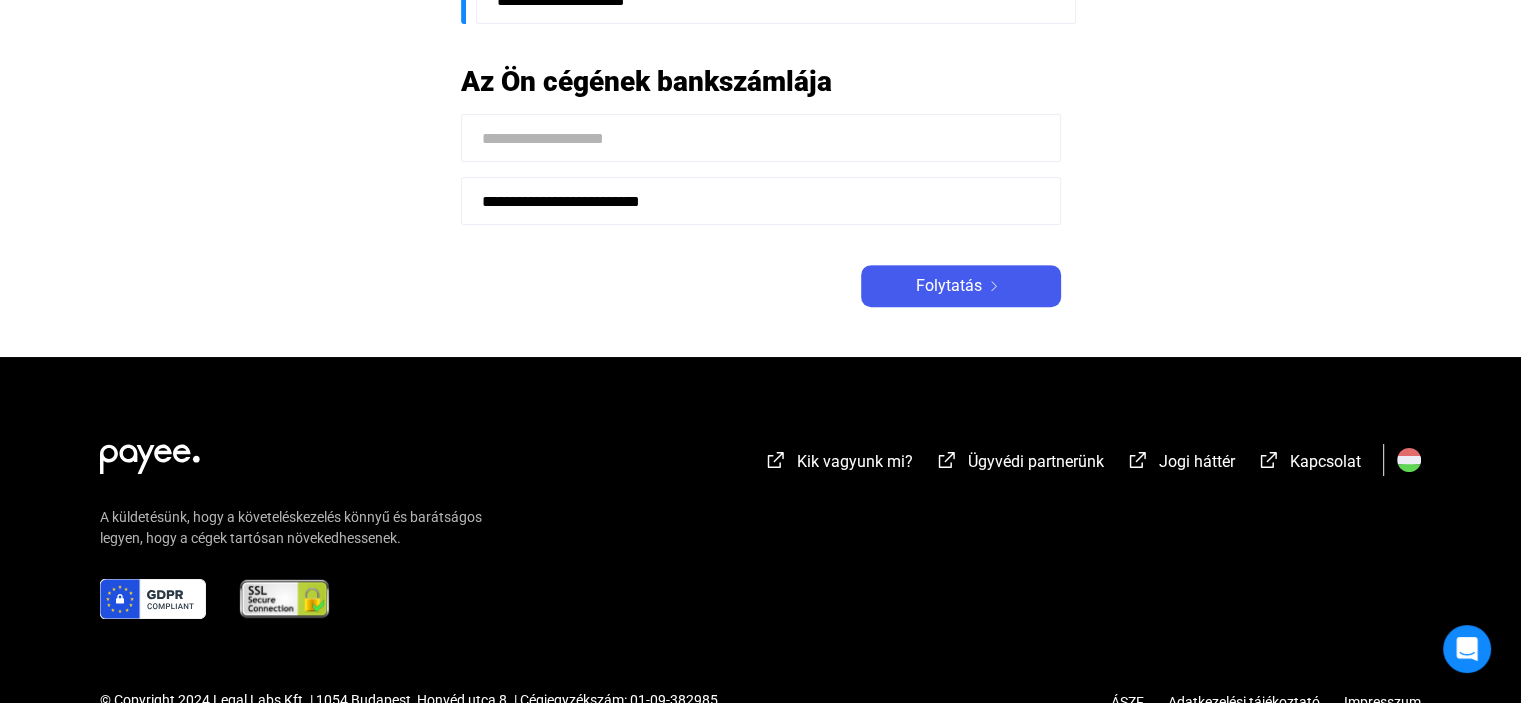 click on "Folytatás" 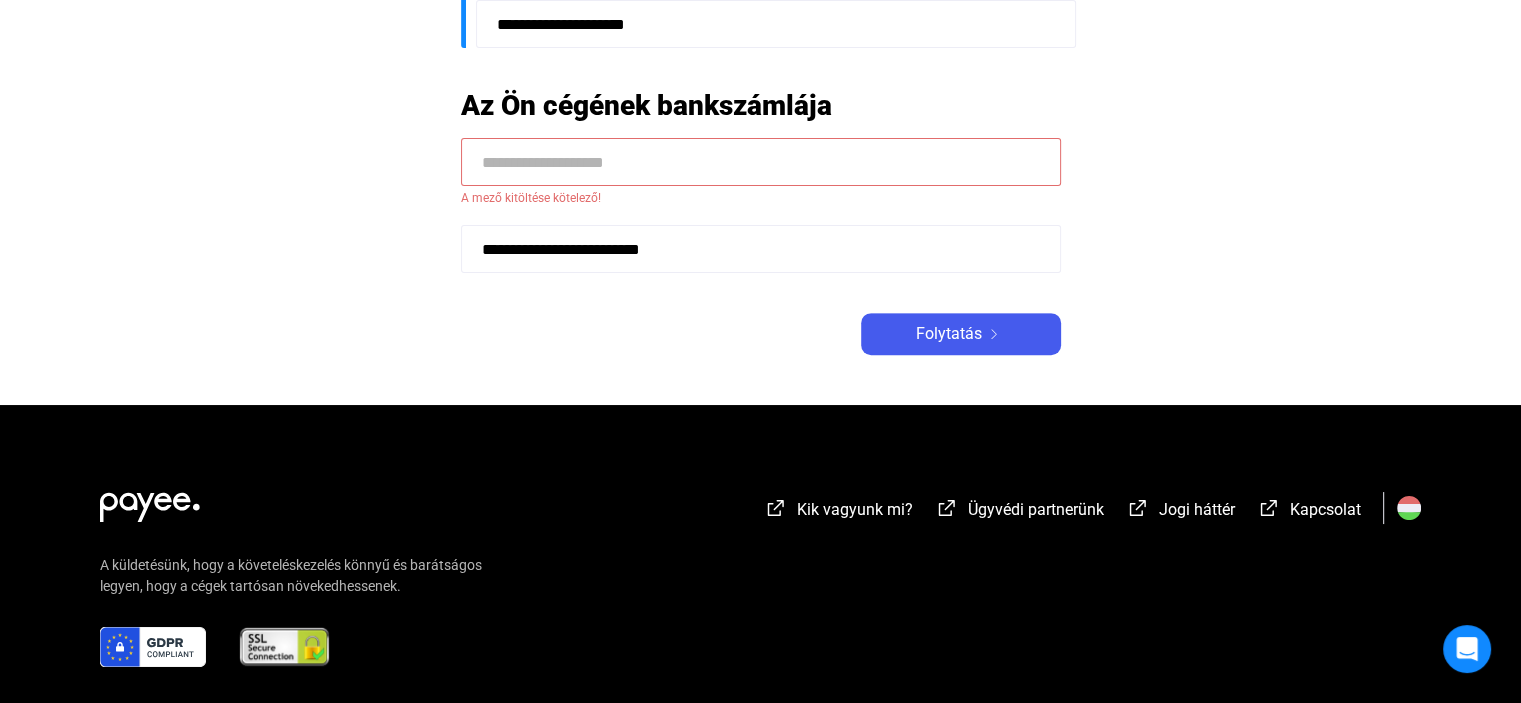 scroll, scrollTop: 824, scrollLeft: 0, axis: vertical 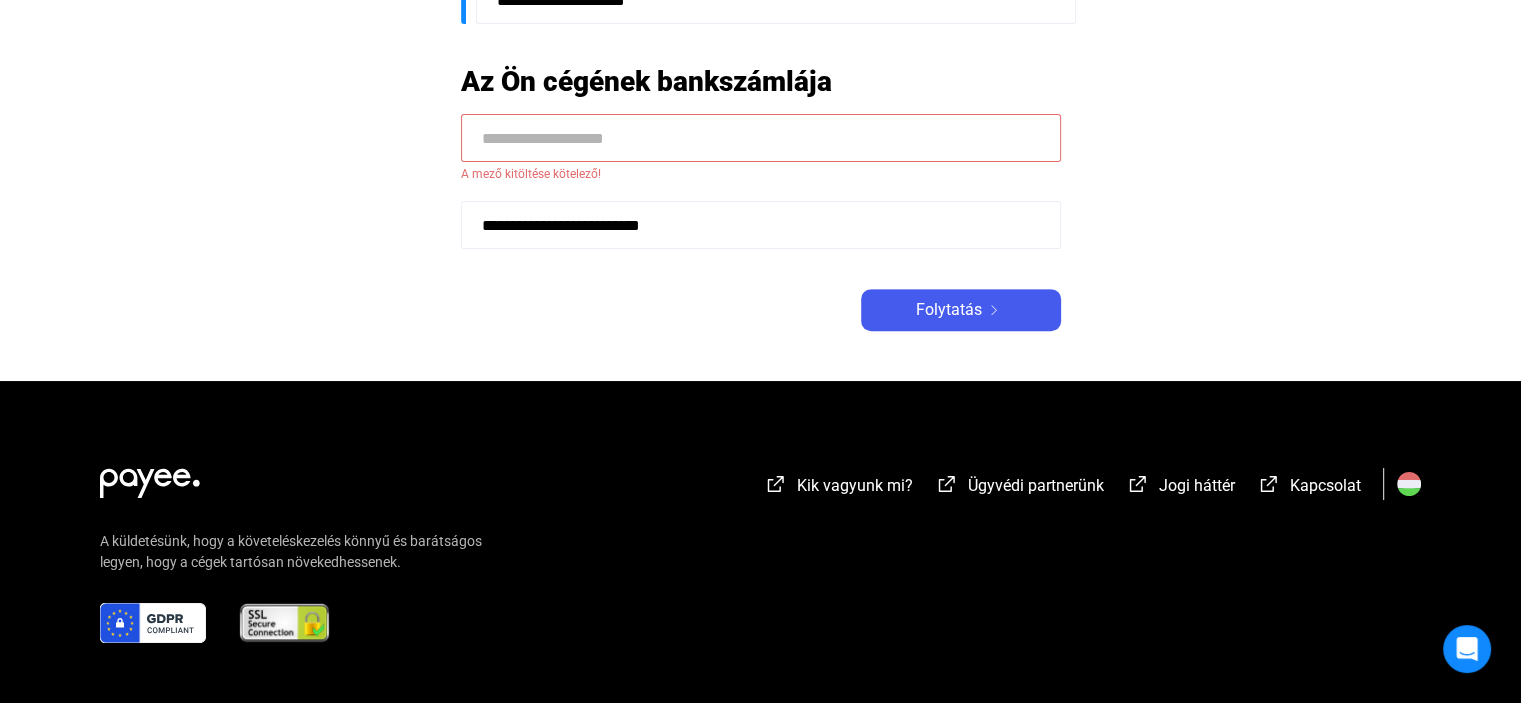click 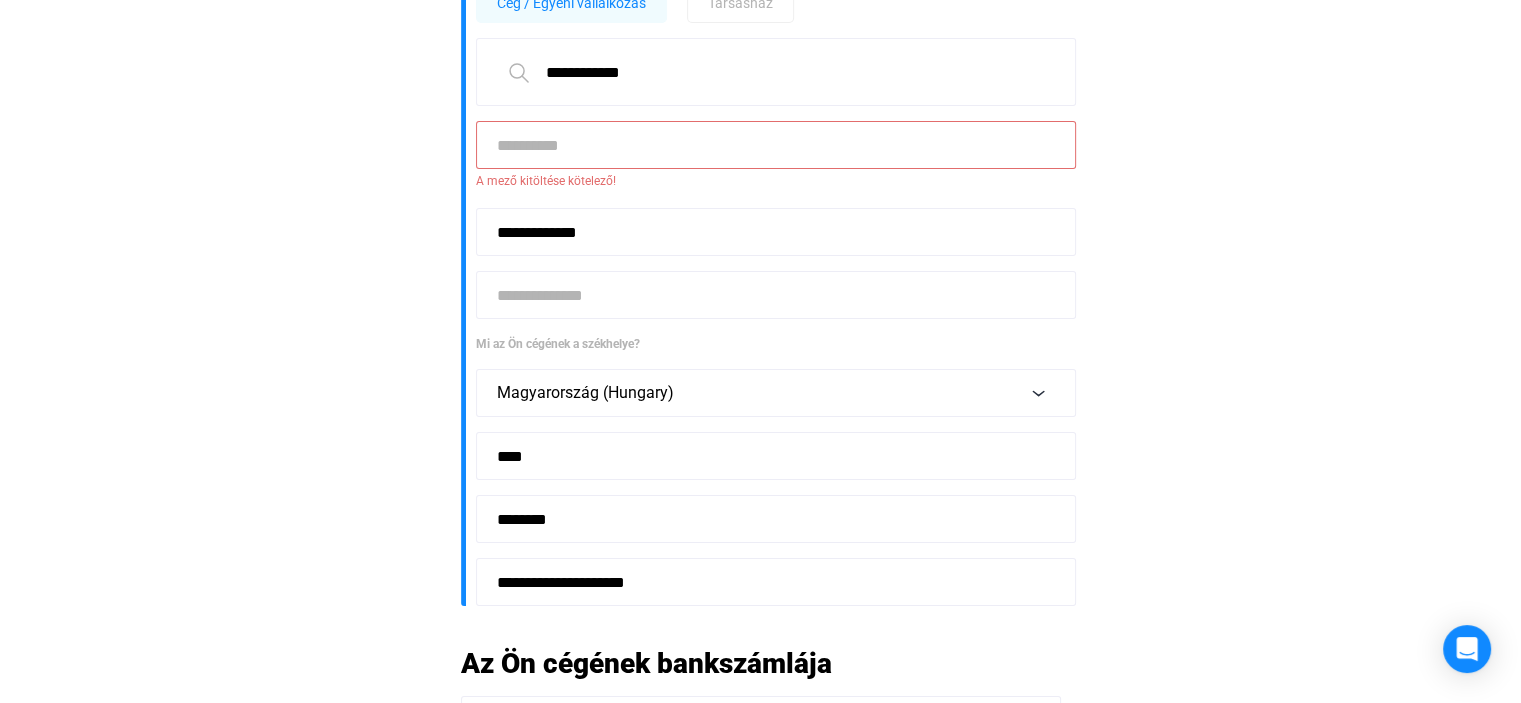 scroll, scrollTop: 124, scrollLeft: 0, axis: vertical 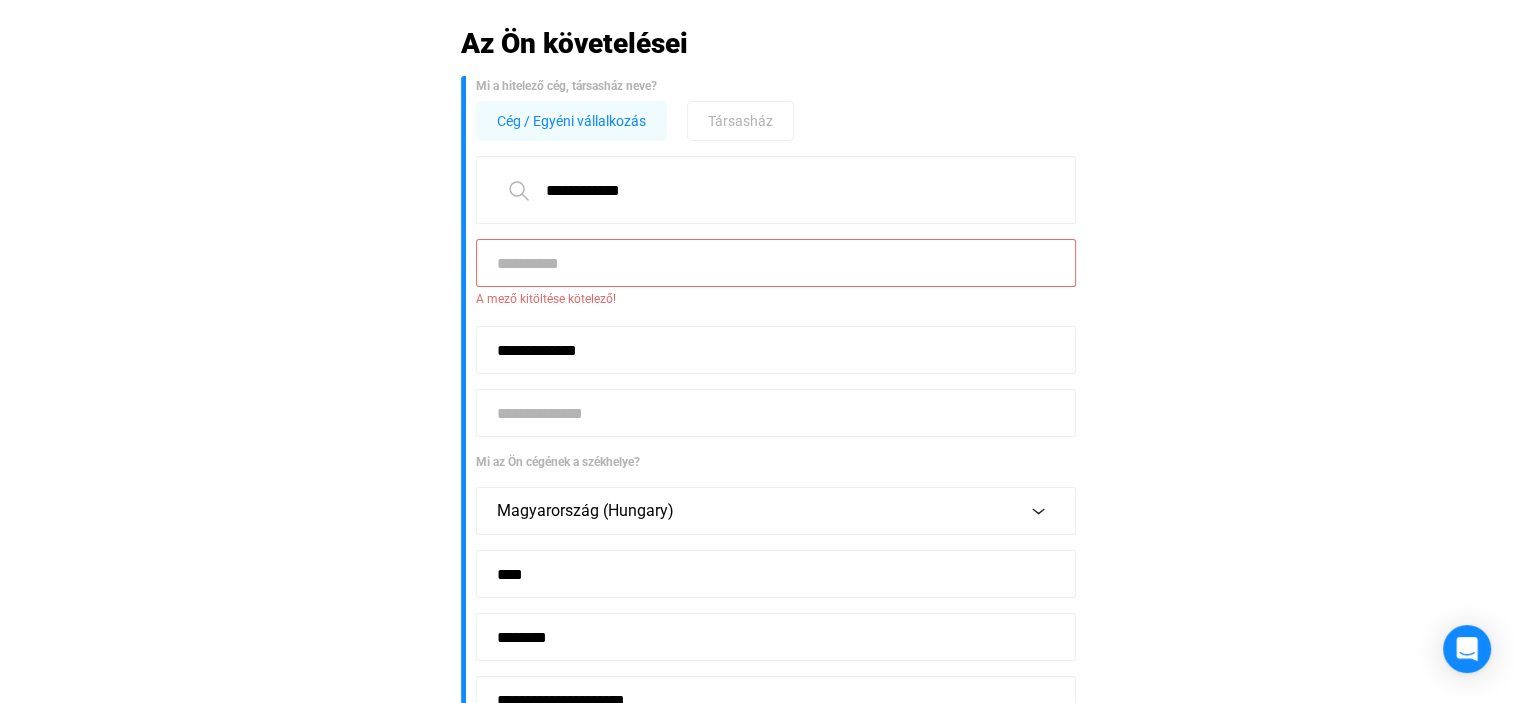 type on "**********" 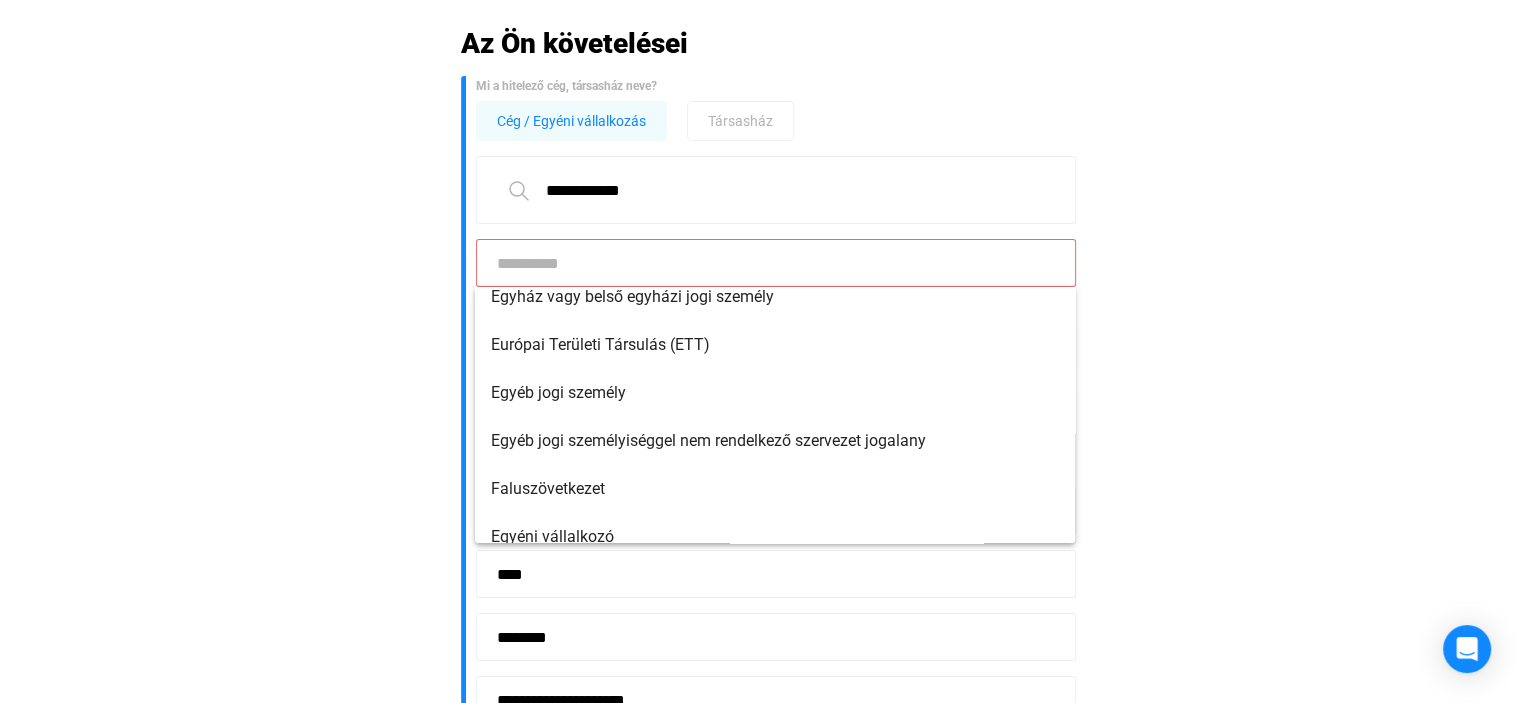 scroll, scrollTop: 1904, scrollLeft: 0, axis: vertical 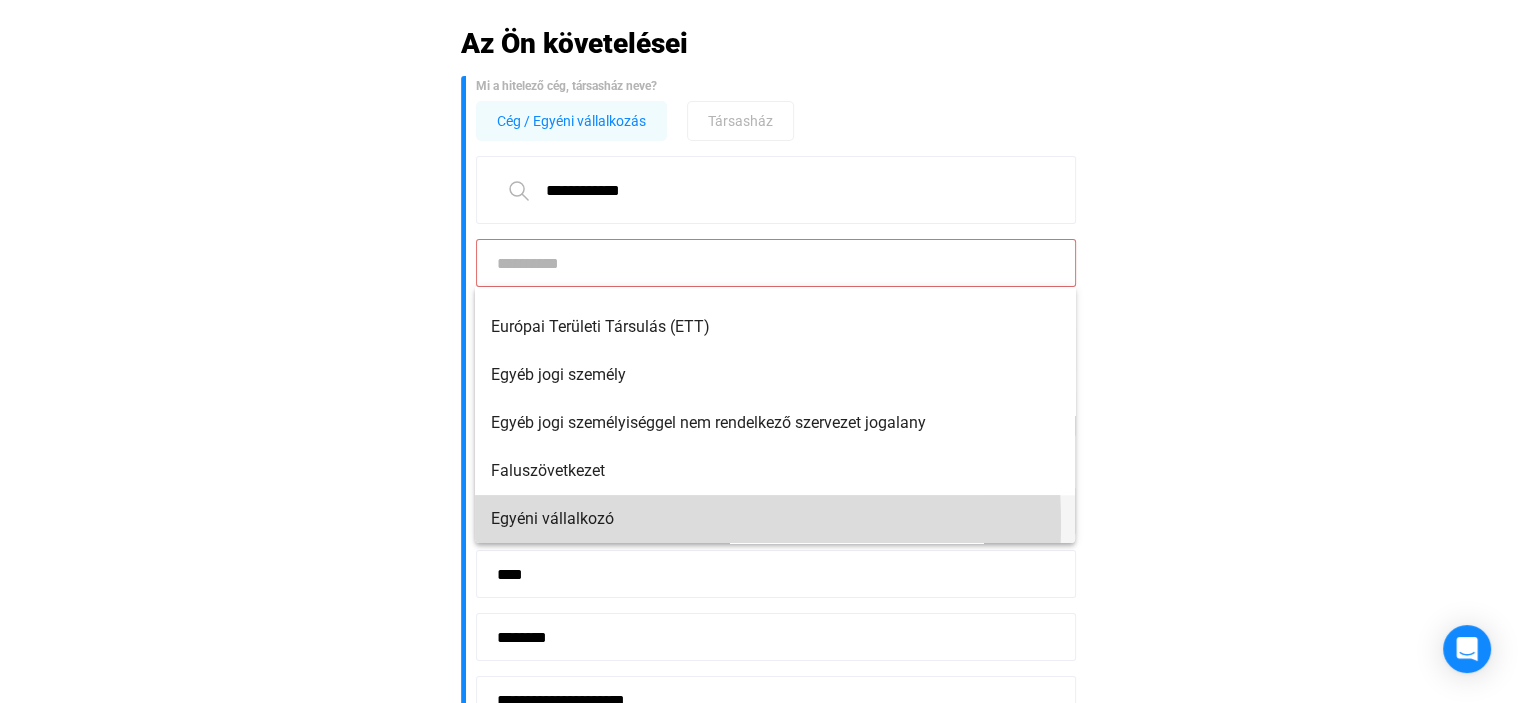 click on "Egyéni vállalkozó" at bounding box center [775, 519] 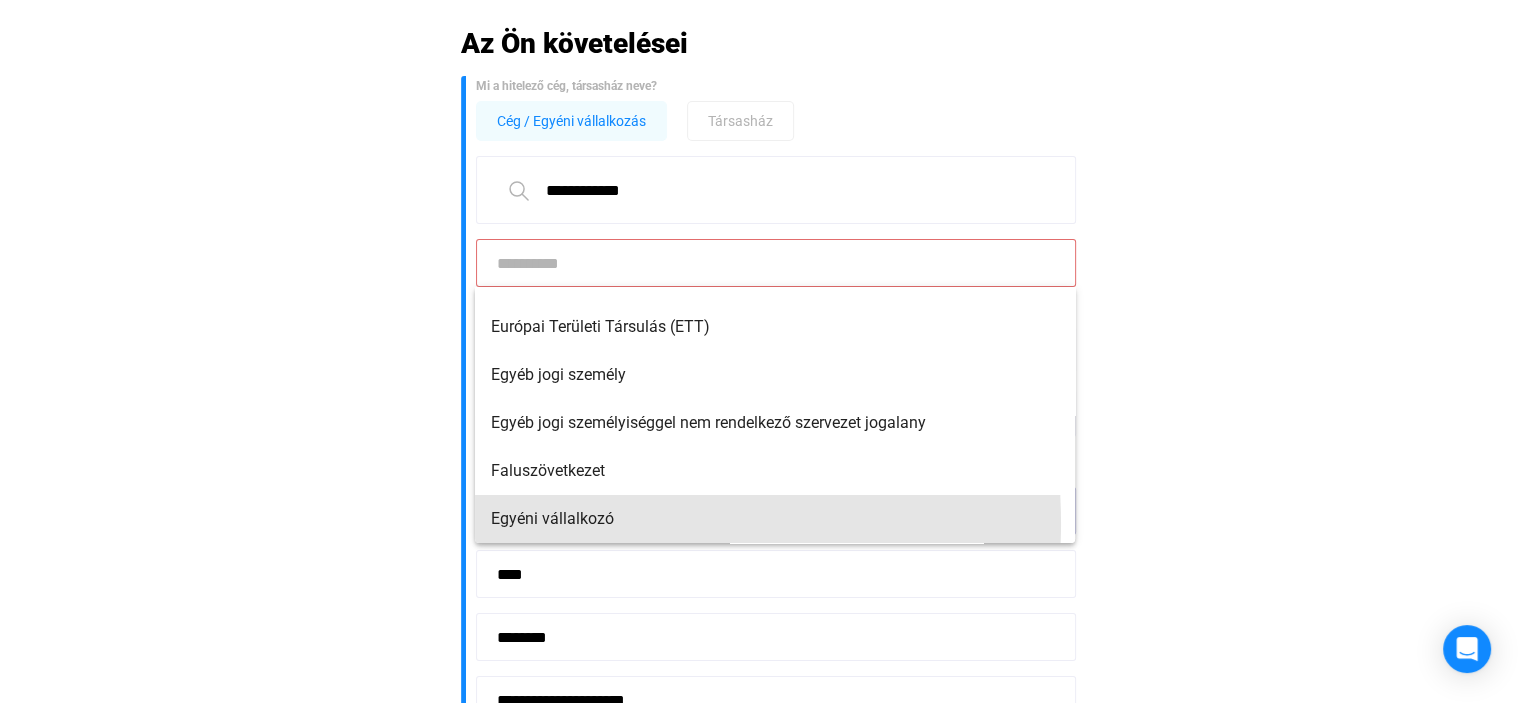 type on "**********" 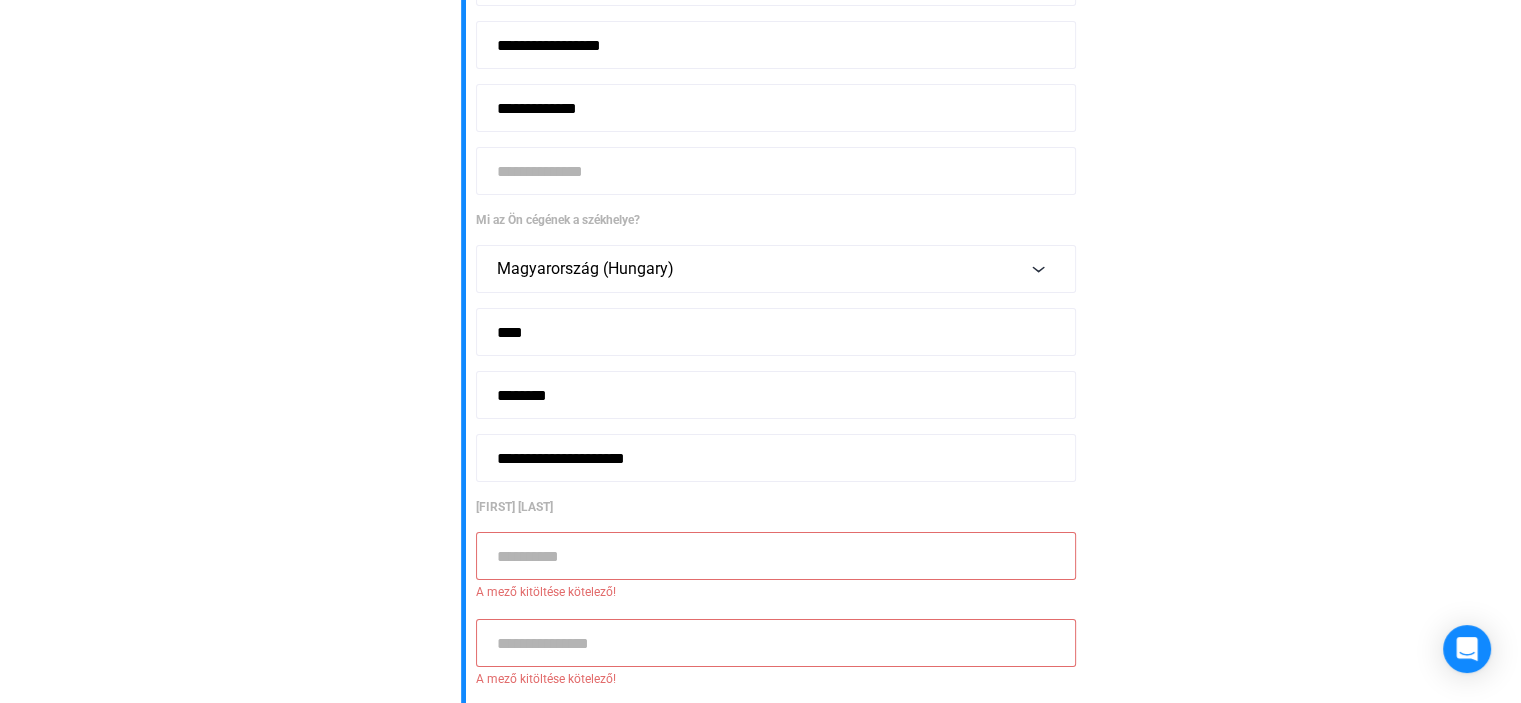 scroll, scrollTop: 524, scrollLeft: 0, axis: vertical 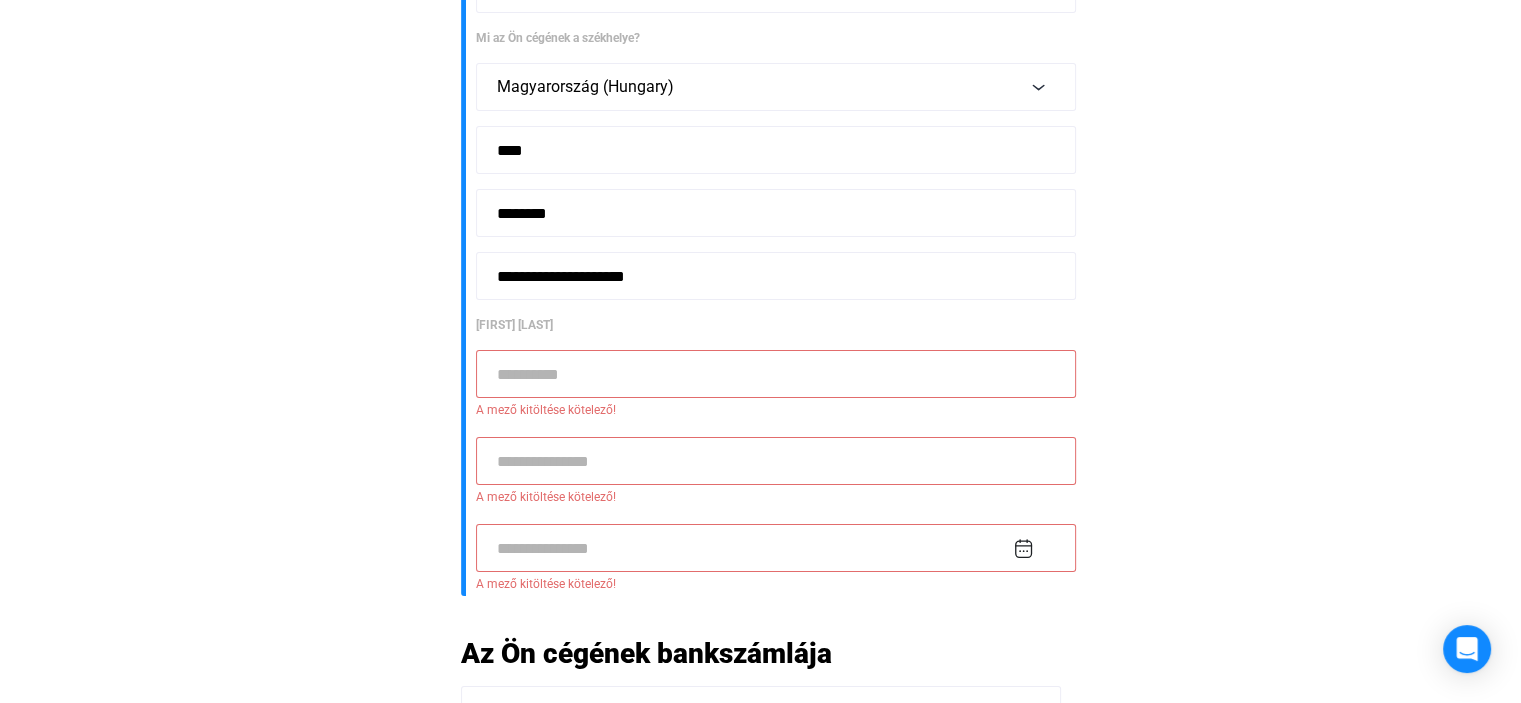 click 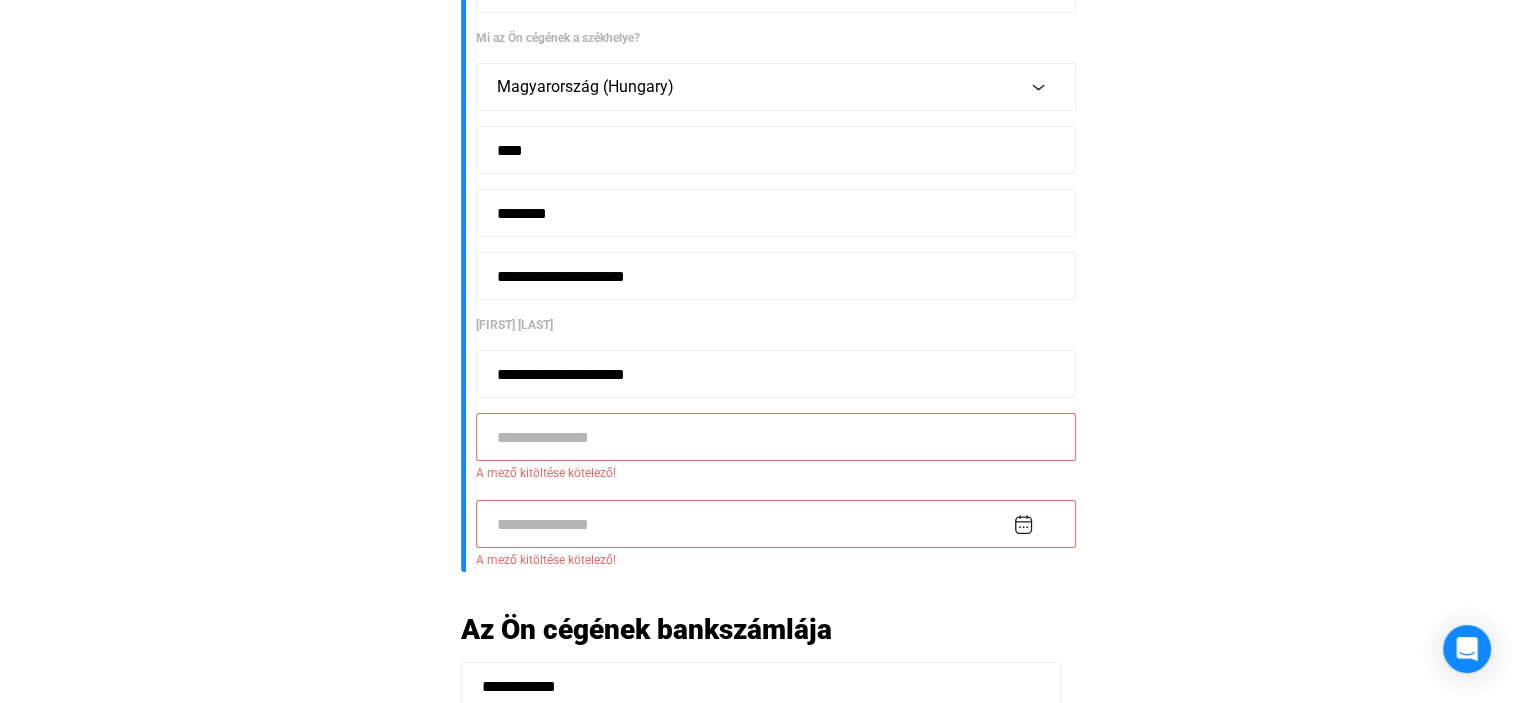 type on "**********" 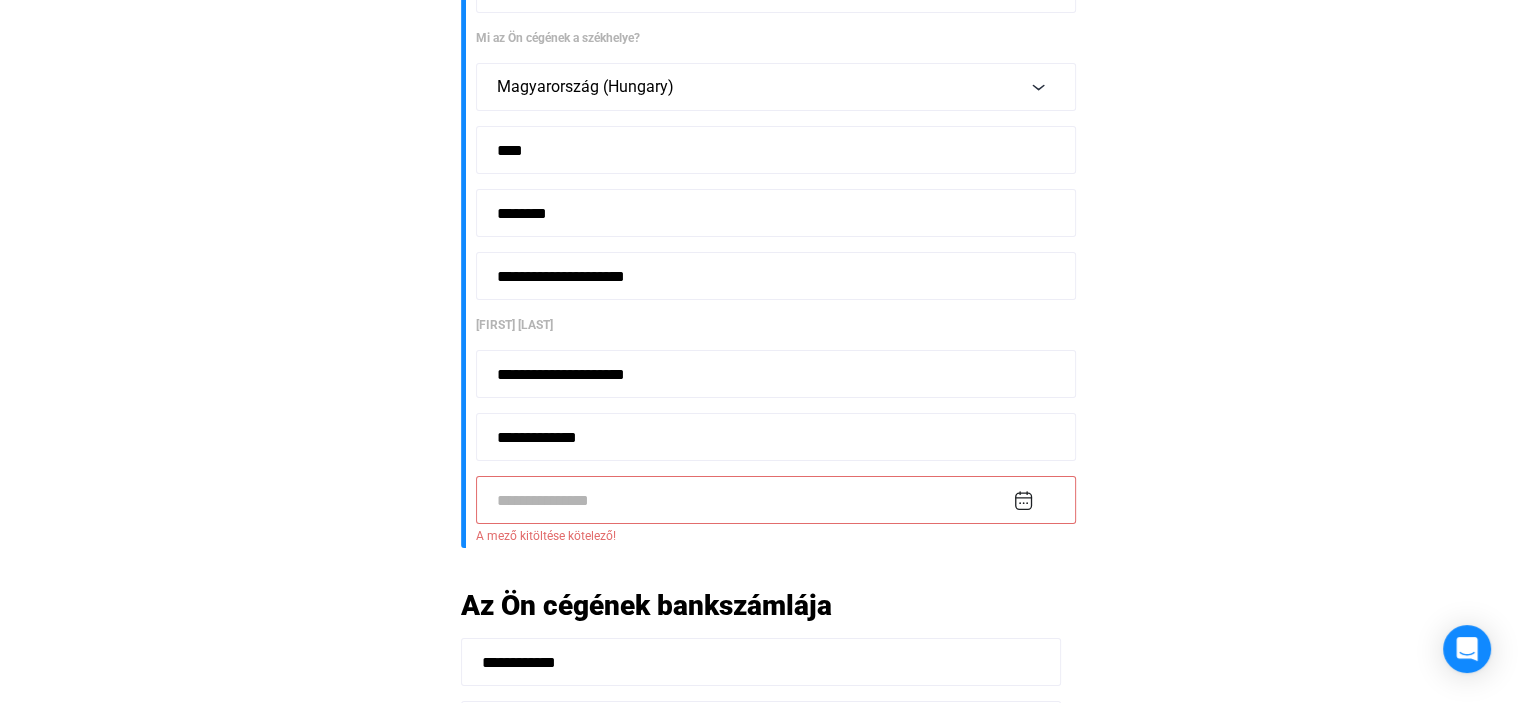 type on "**********" 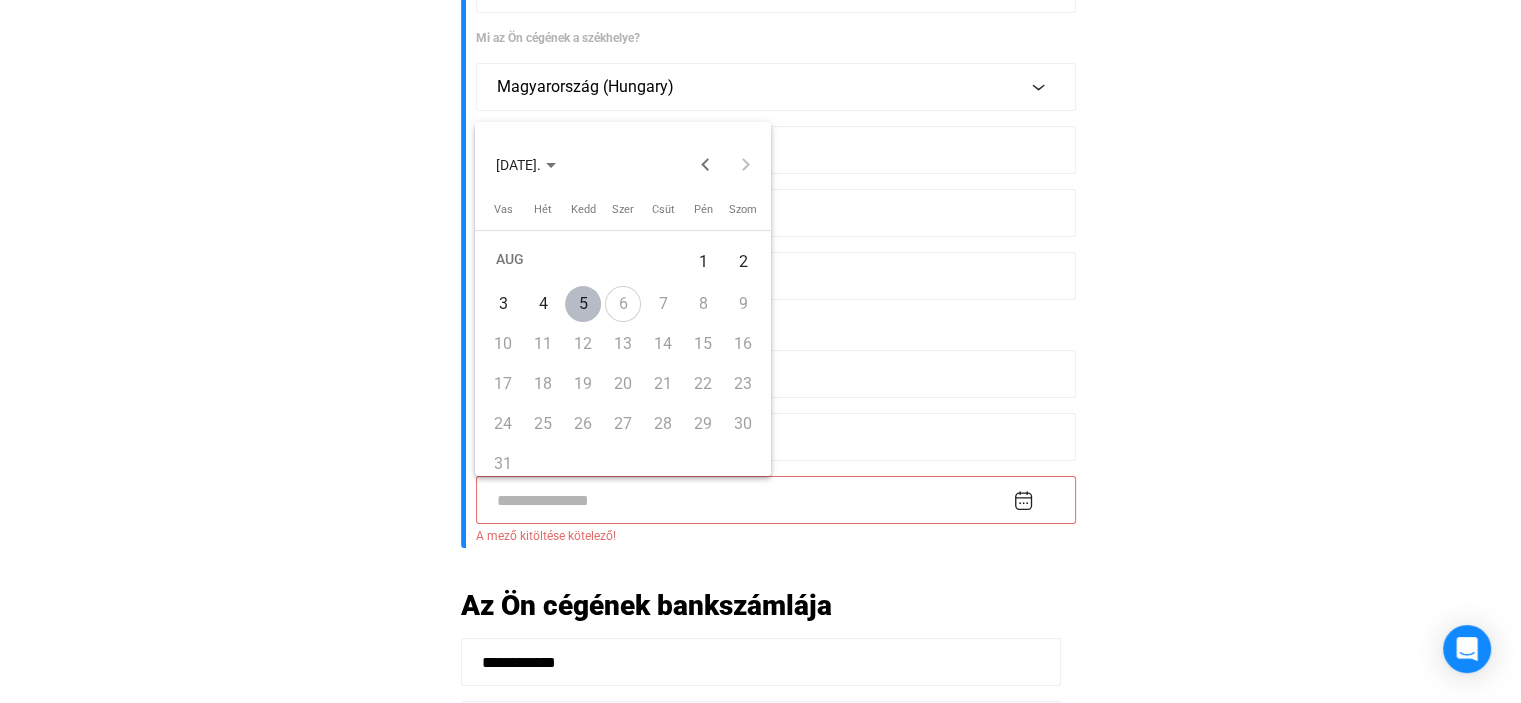 click on "[DATE]." at bounding box center (526, 164) 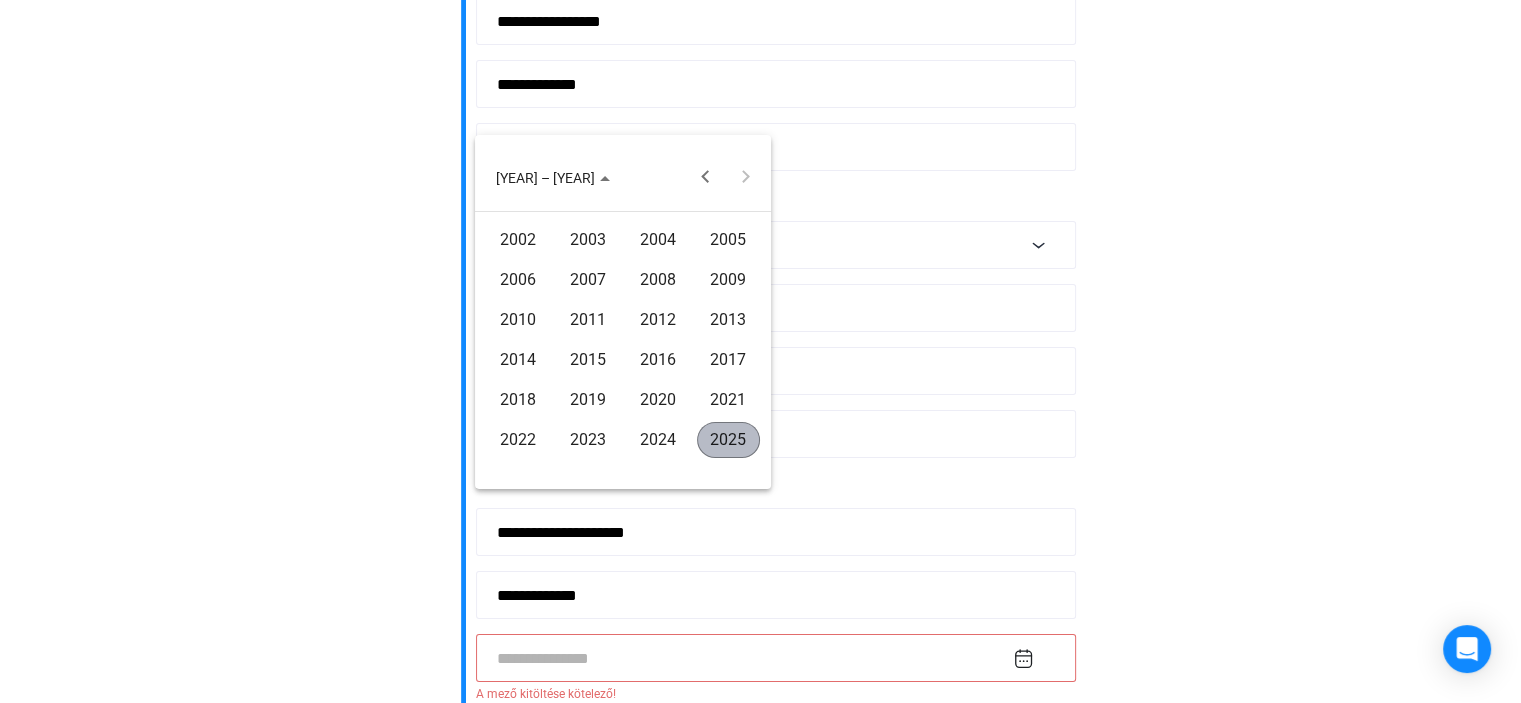 scroll, scrollTop: 324, scrollLeft: 0, axis: vertical 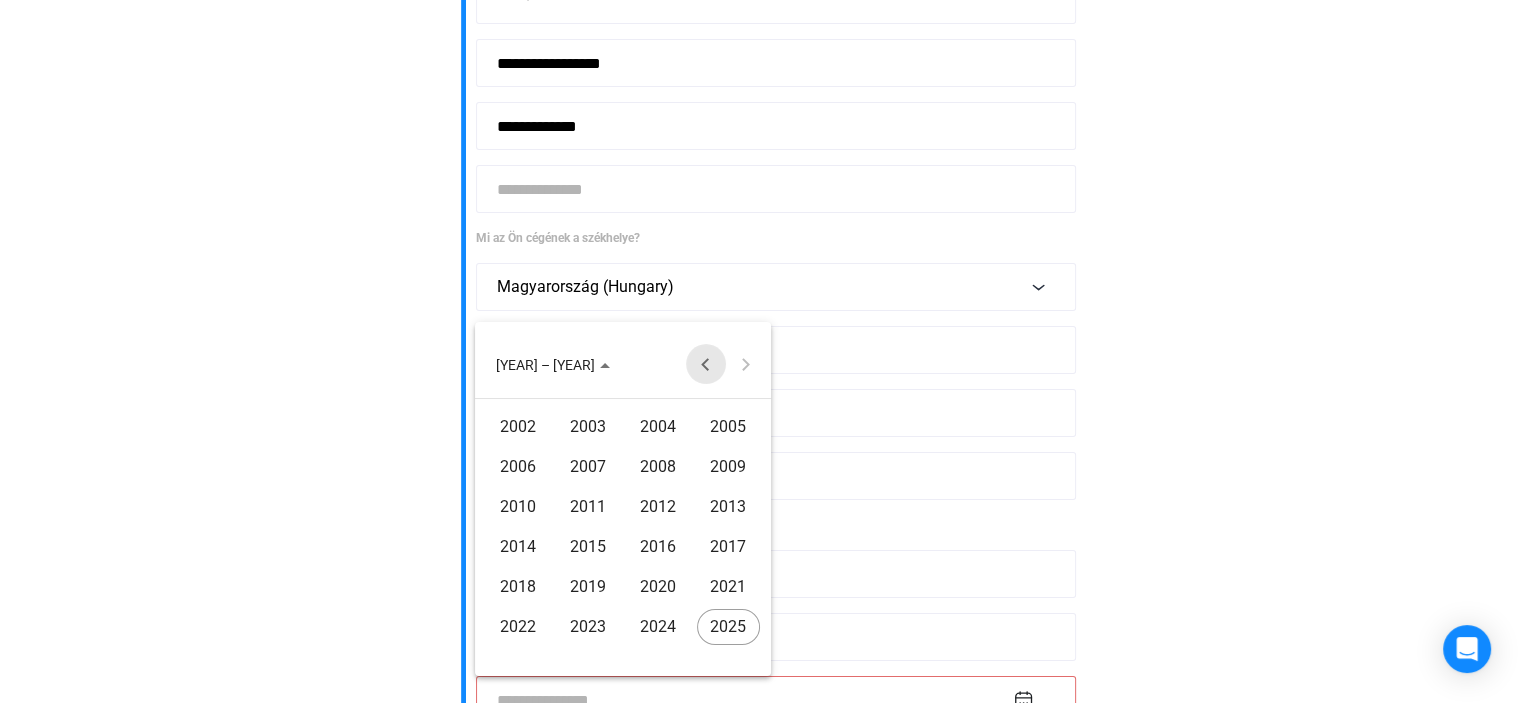 click at bounding box center (706, 364) 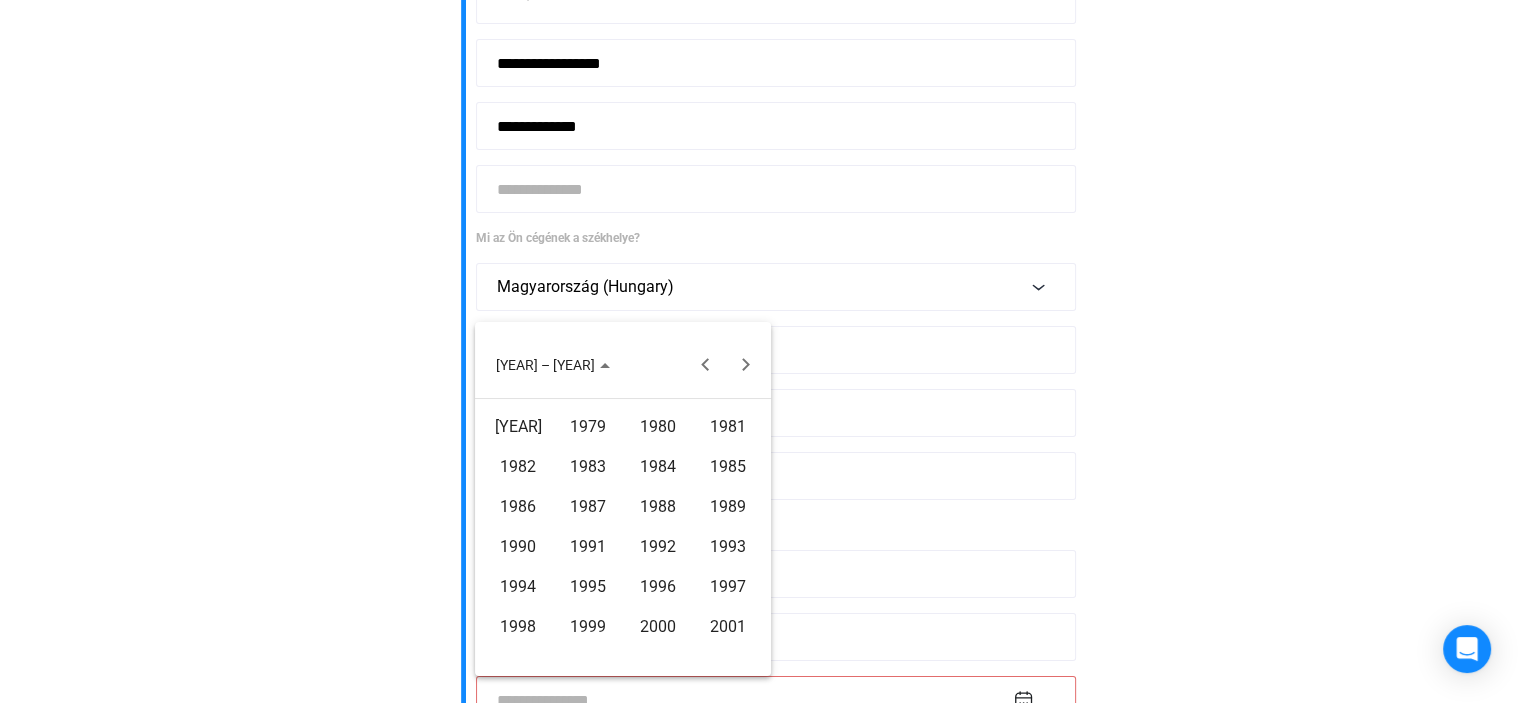 click on "1981" at bounding box center [728, 427] 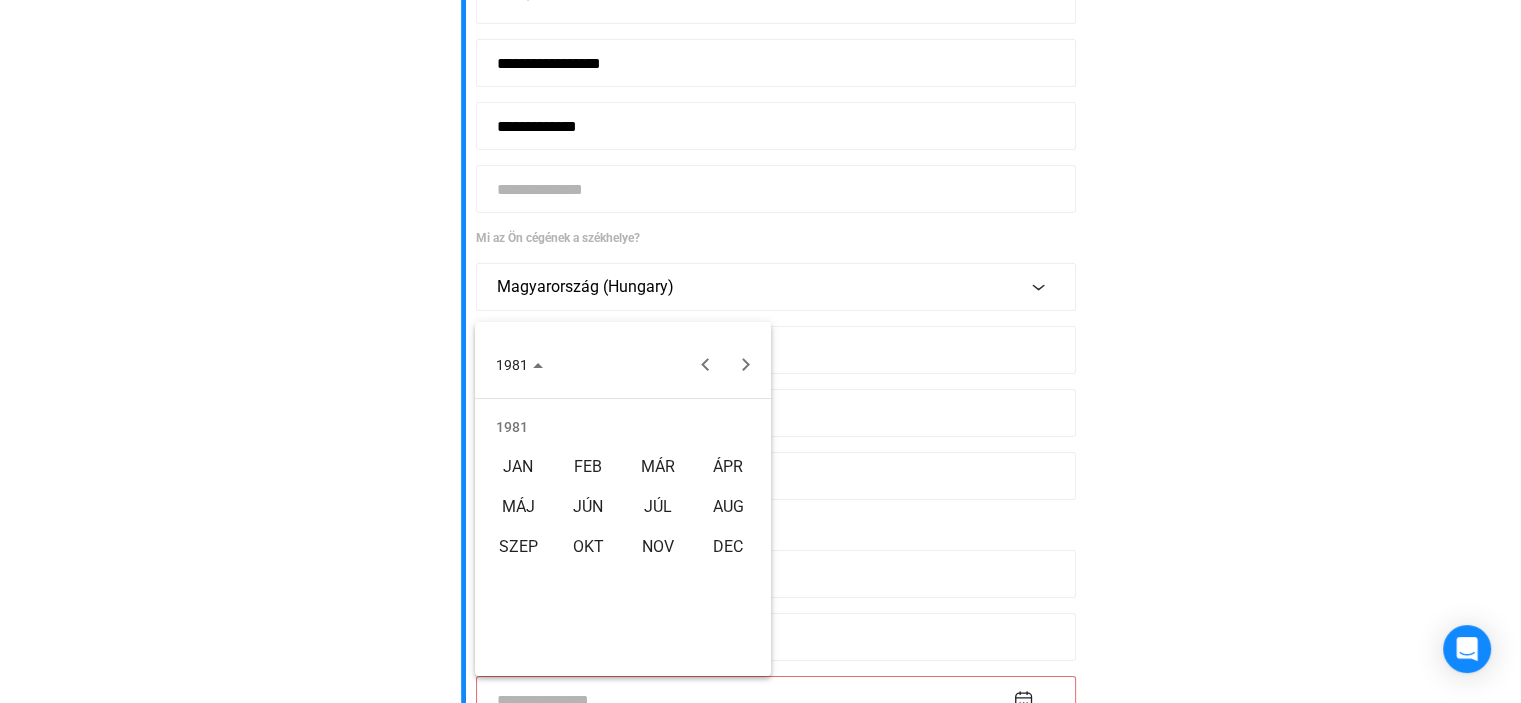 click on "SZEP" at bounding box center (518, 547) 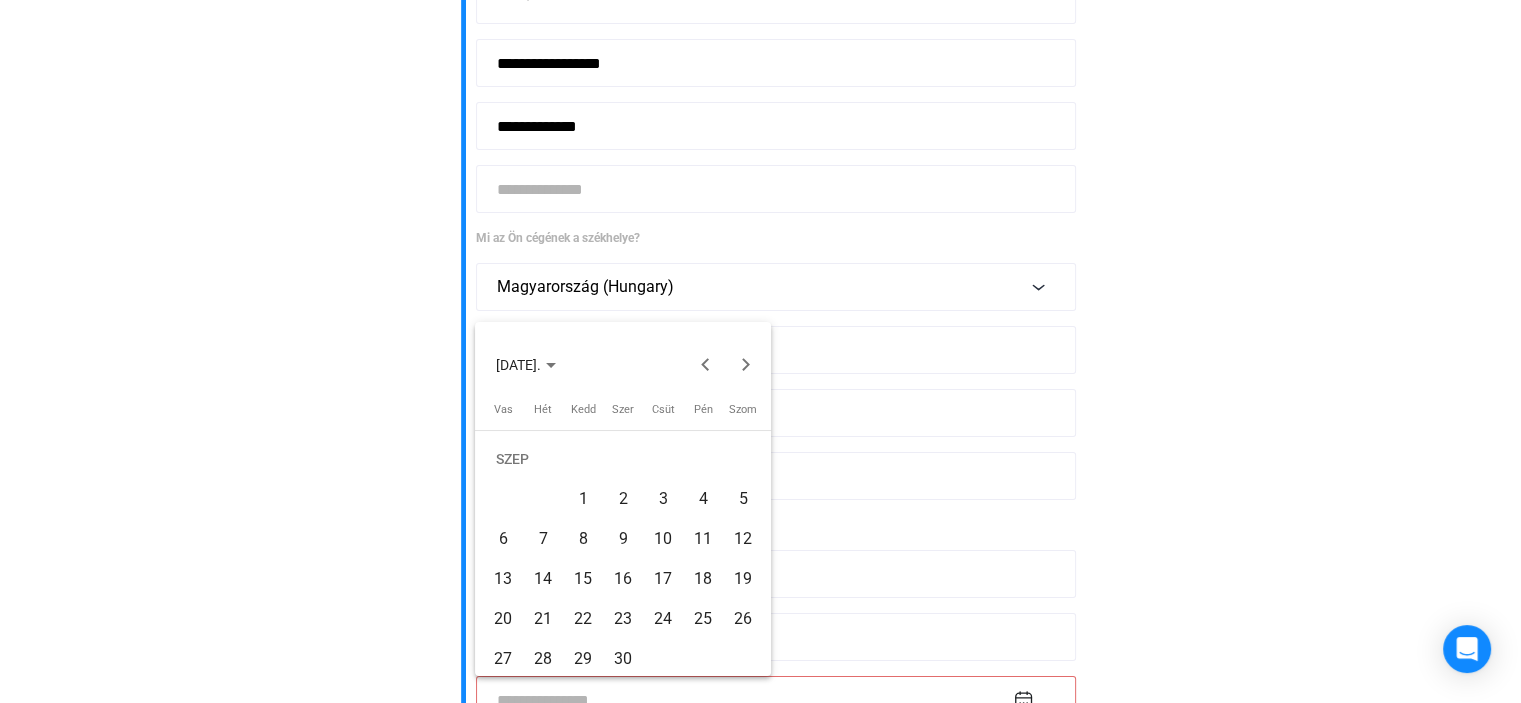 click on "16" at bounding box center [623, 579] 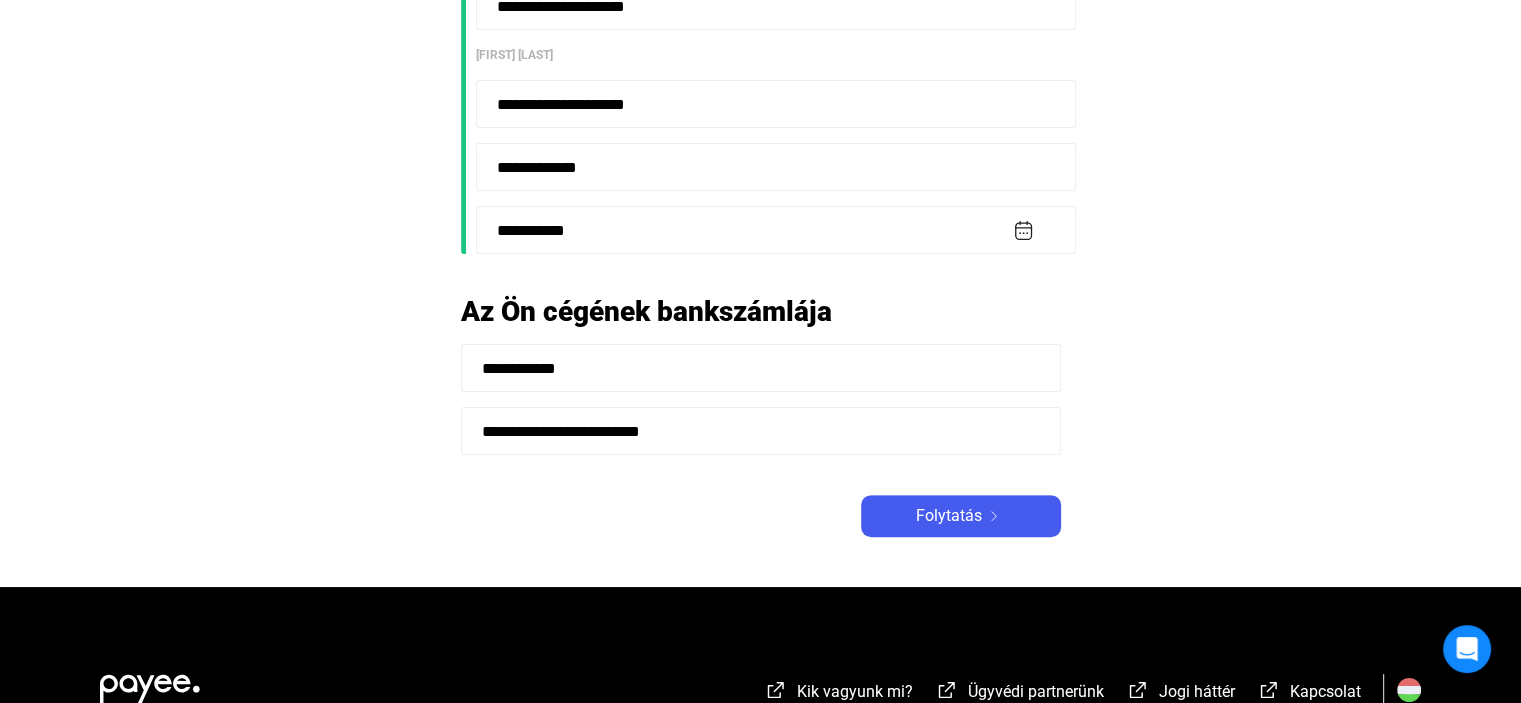 scroll, scrollTop: 847, scrollLeft: 0, axis: vertical 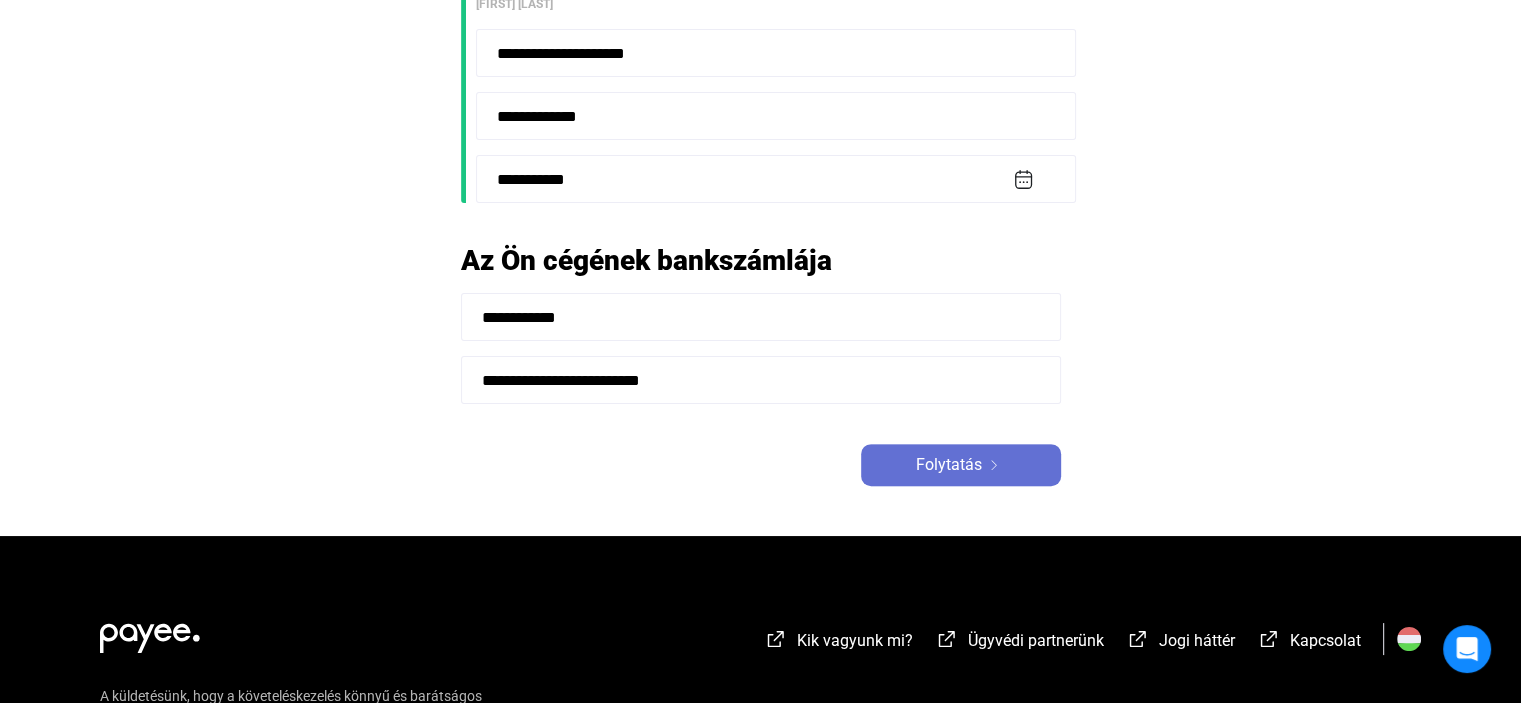 click on "Folytatás" 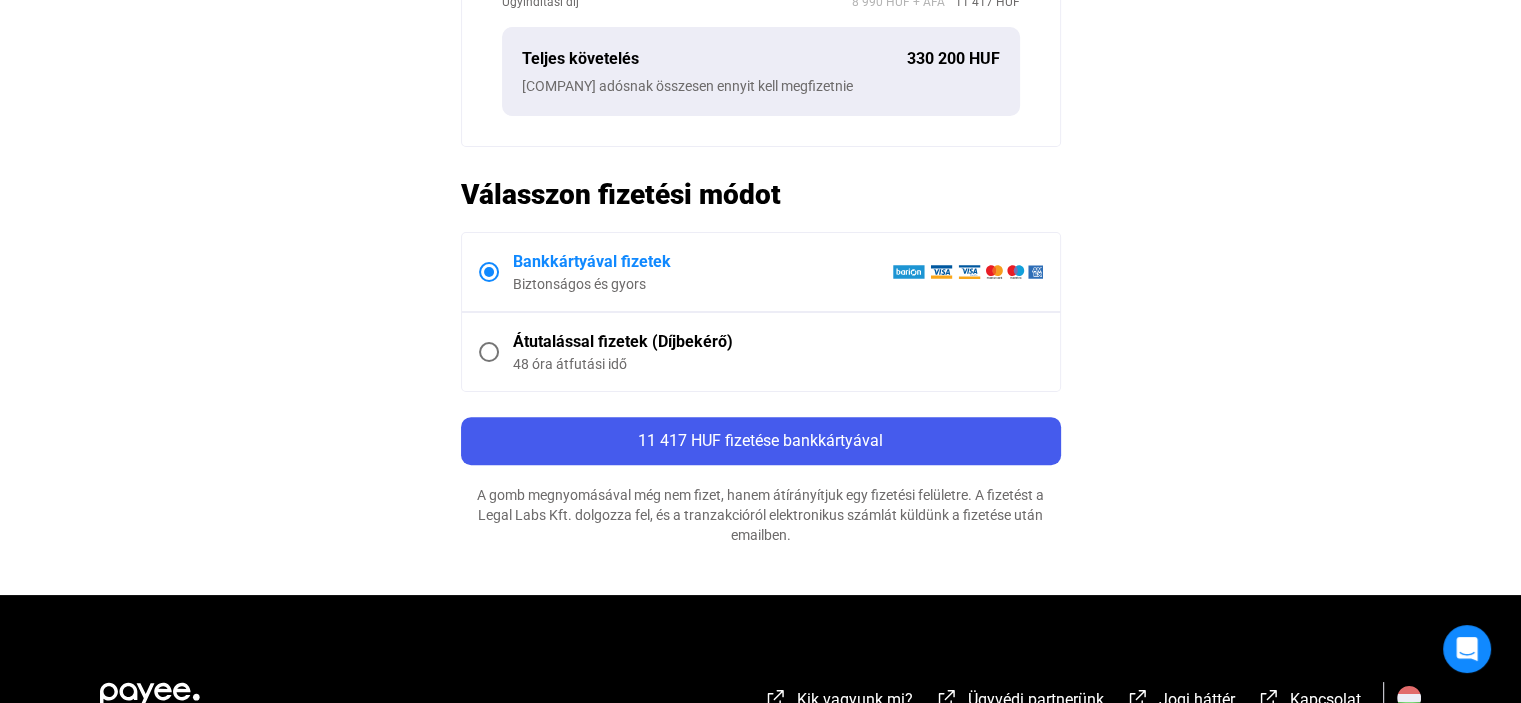 scroll, scrollTop: 800, scrollLeft: 0, axis: vertical 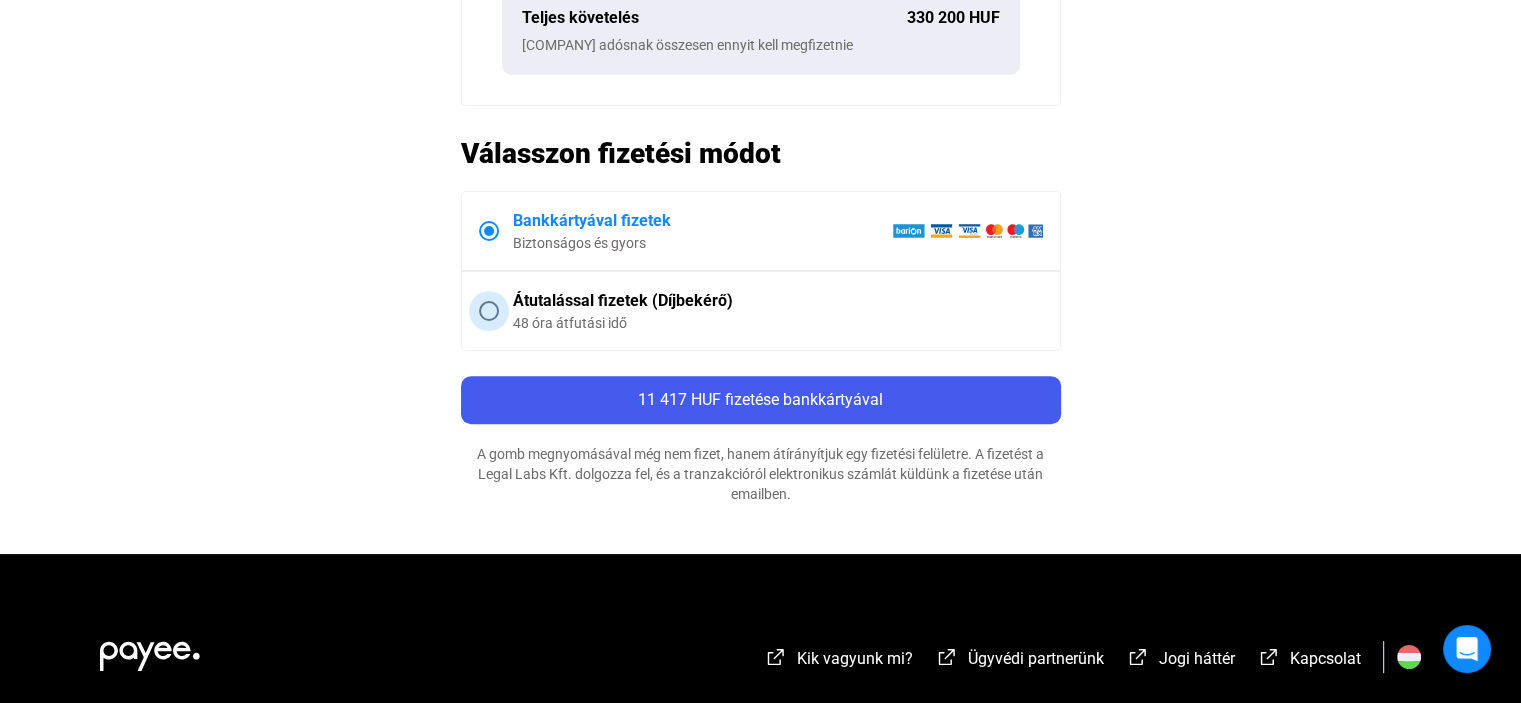 click at bounding box center (489, 311) 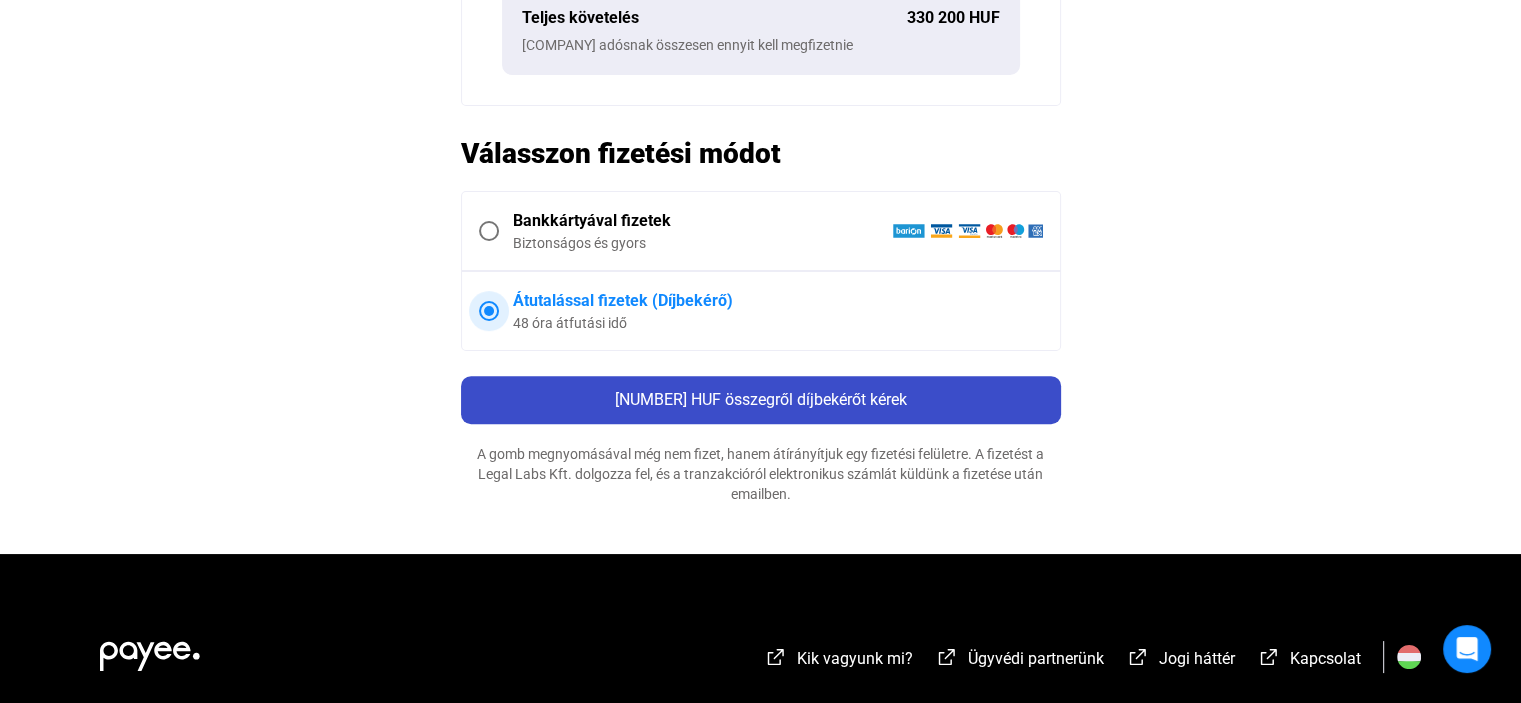 click on "[NUMBER] HUF összegről díjbekérőt kérek" 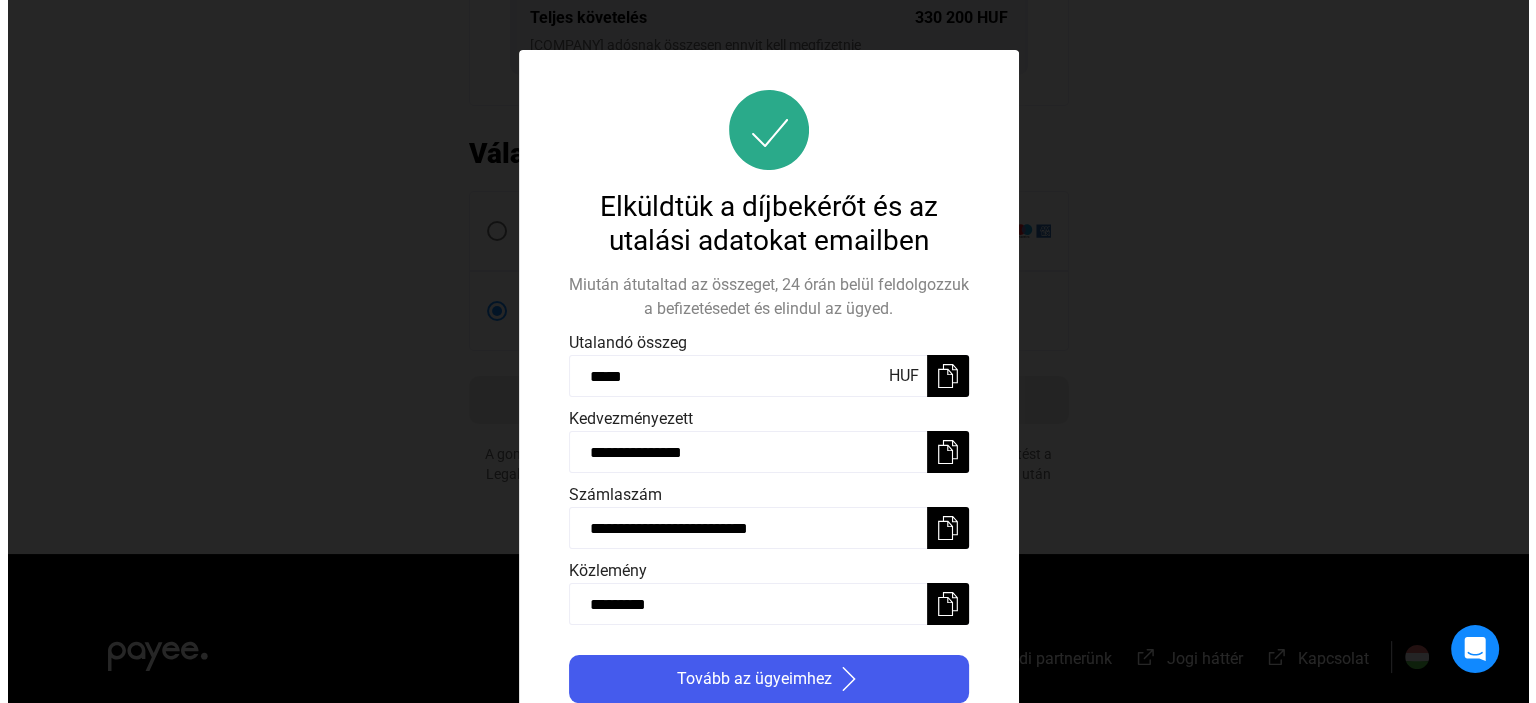 scroll, scrollTop: 0, scrollLeft: 0, axis: both 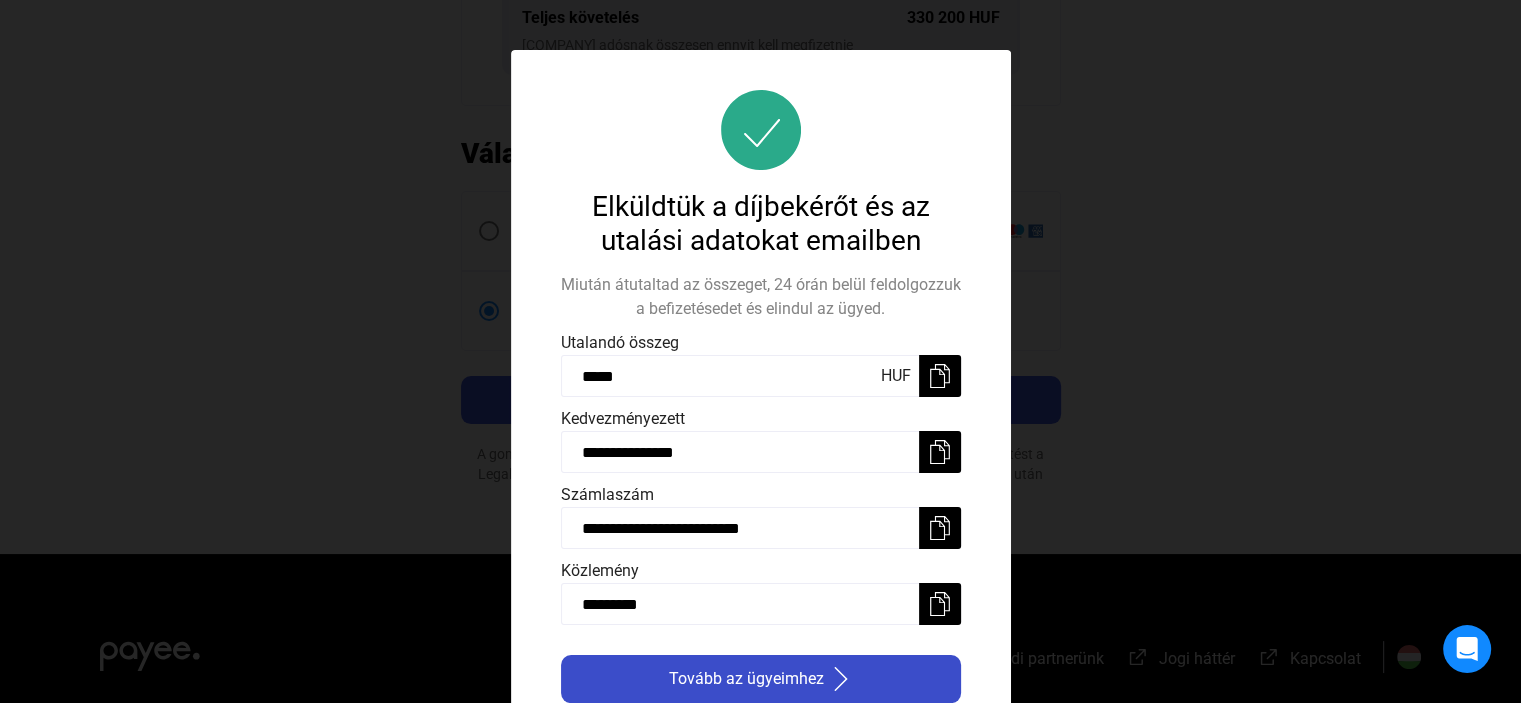 click on "Tovább az ügyeimhez" at bounding box center (761, 679) 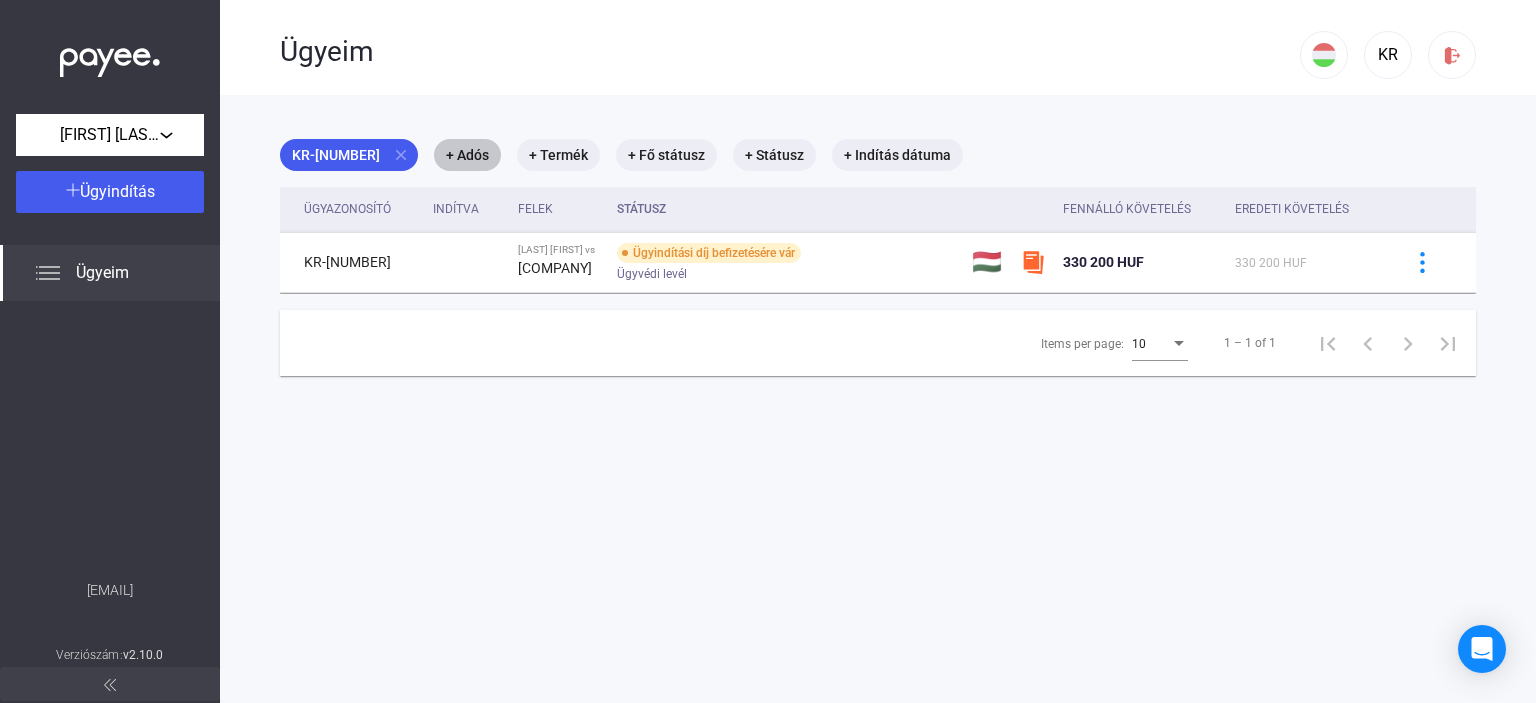 click on "+ Adós" at bounding box center [467, 155] 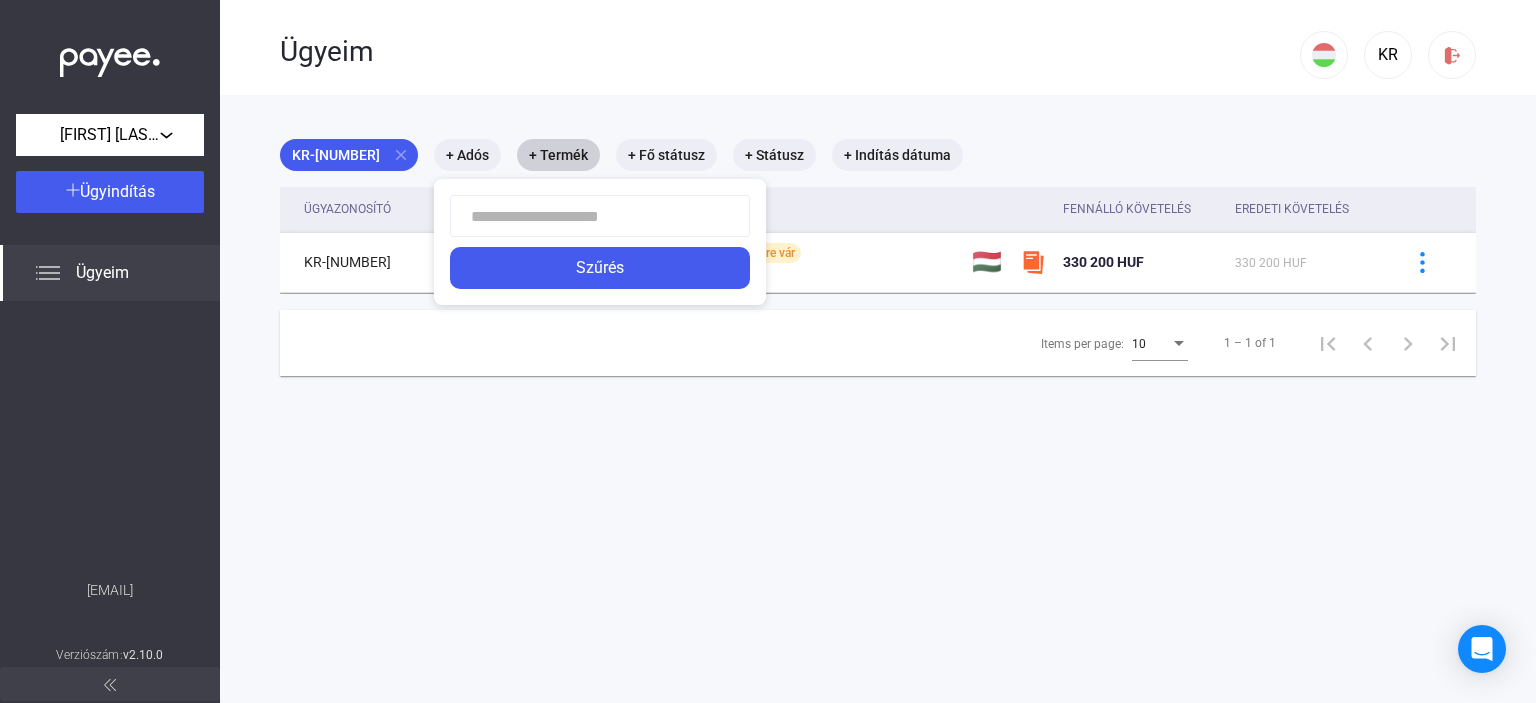 click 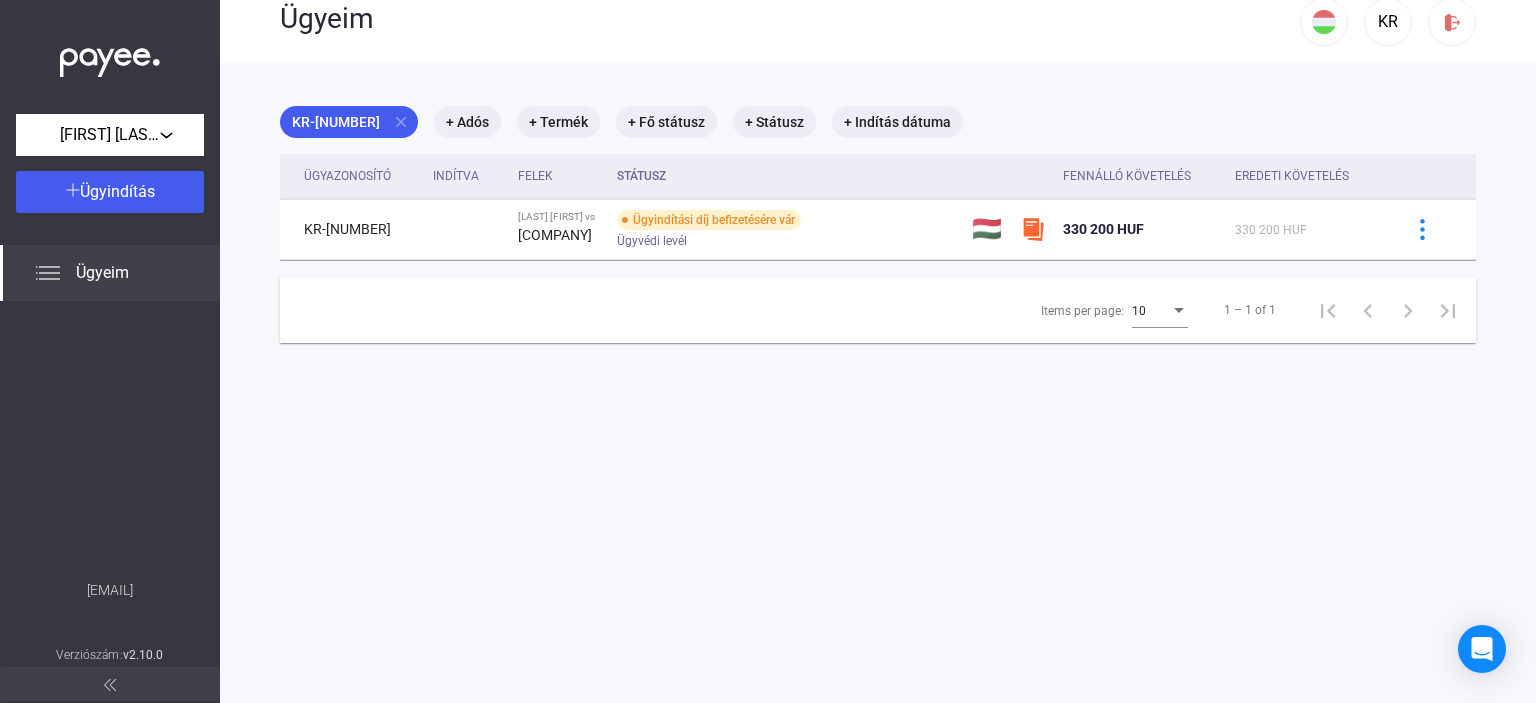 scroll, scrollTop: 0, scrollLeft: 0, axis: both 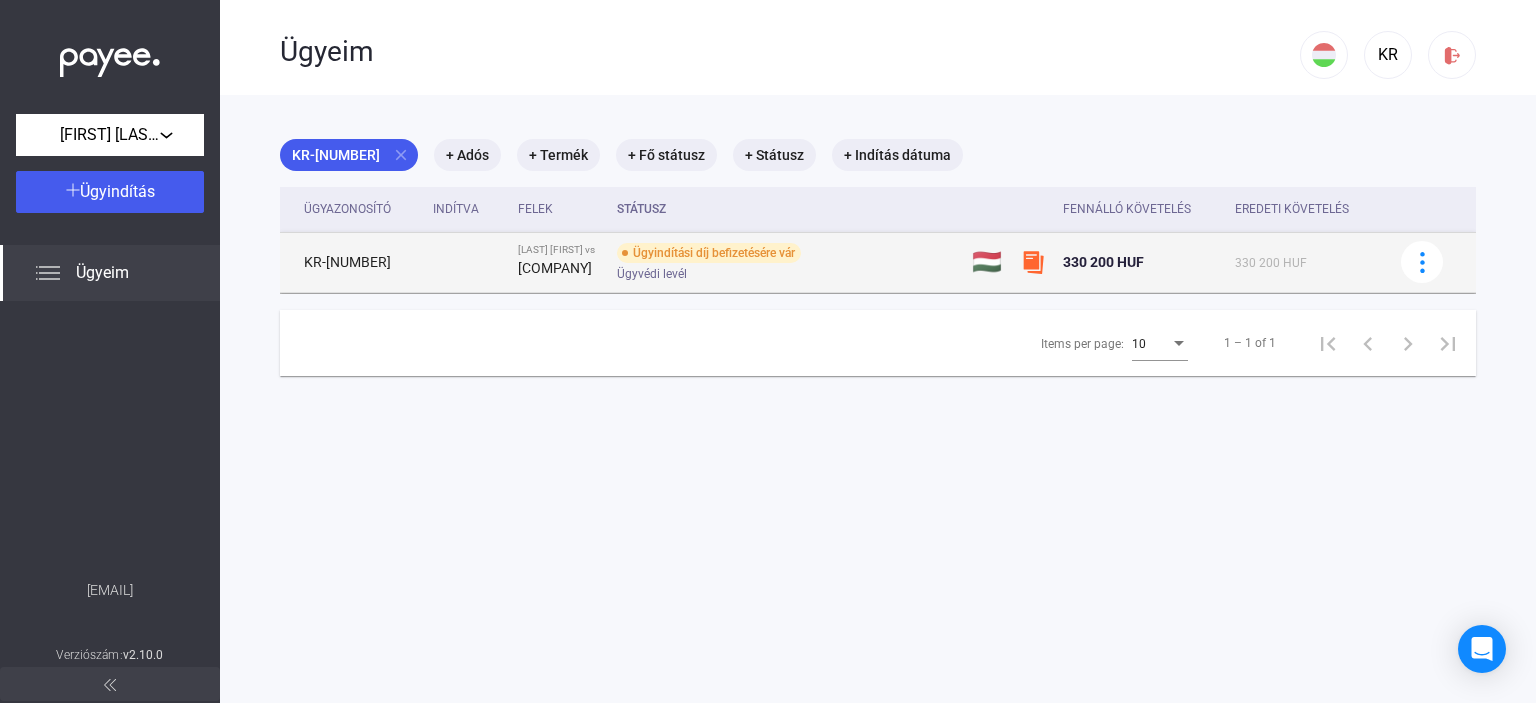 click on "Ügyindítási díj befizetésére vár" at bounding box center [709, 253] 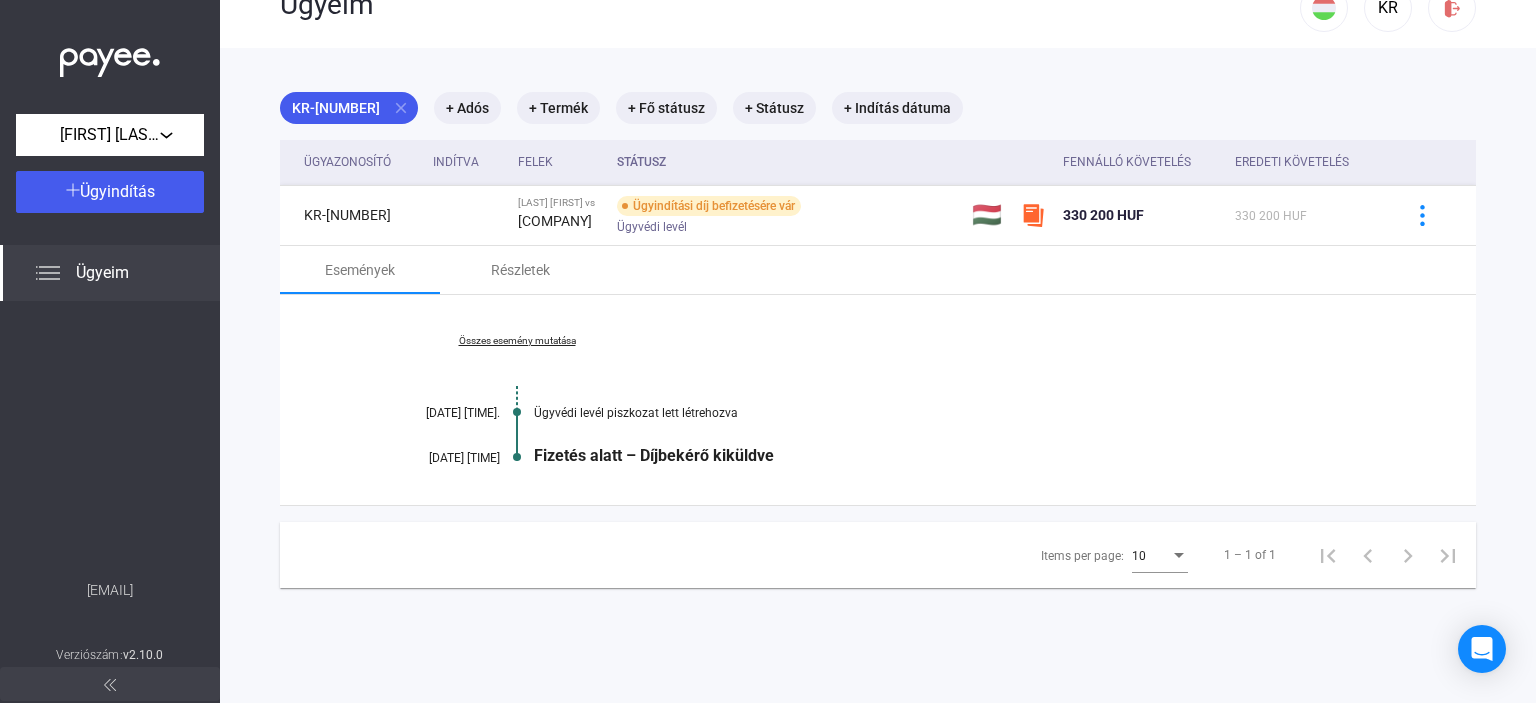 scroll, scrollTop: 0, scrollLeft: 0, axis: both 